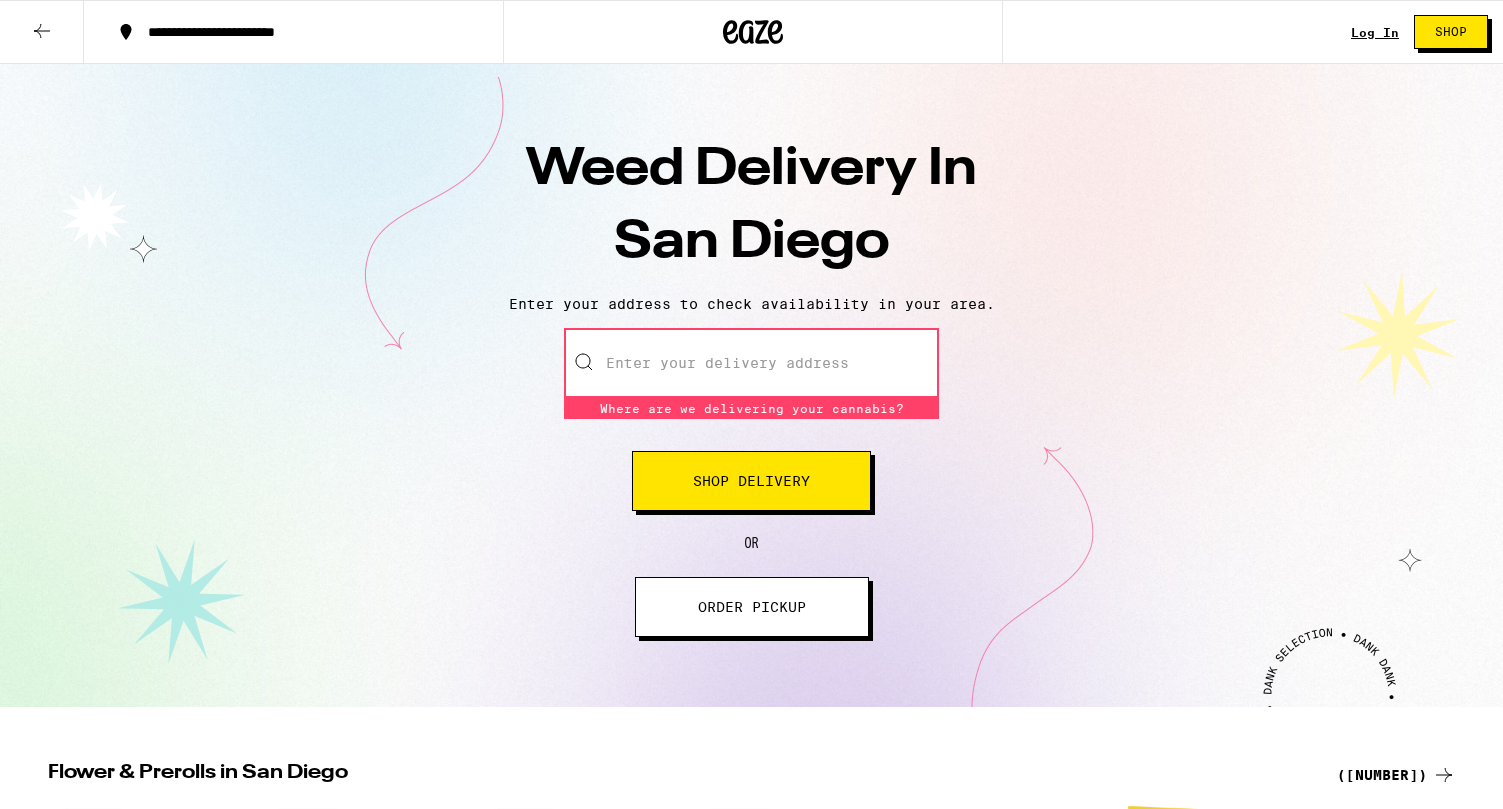 scroll, scrollTop: 0, scrollLeft: 0, axis: both 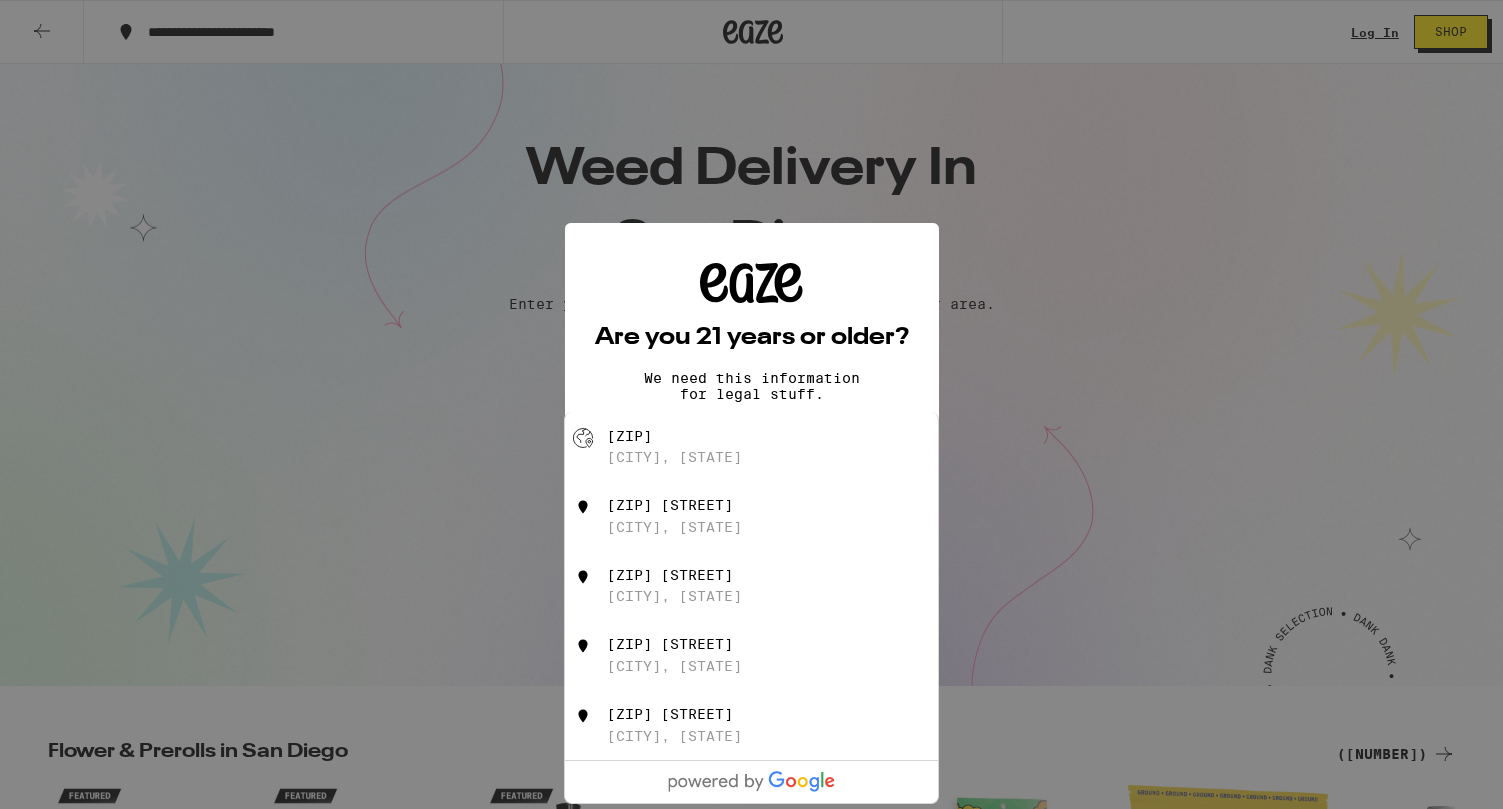 type on "[ZIP]" 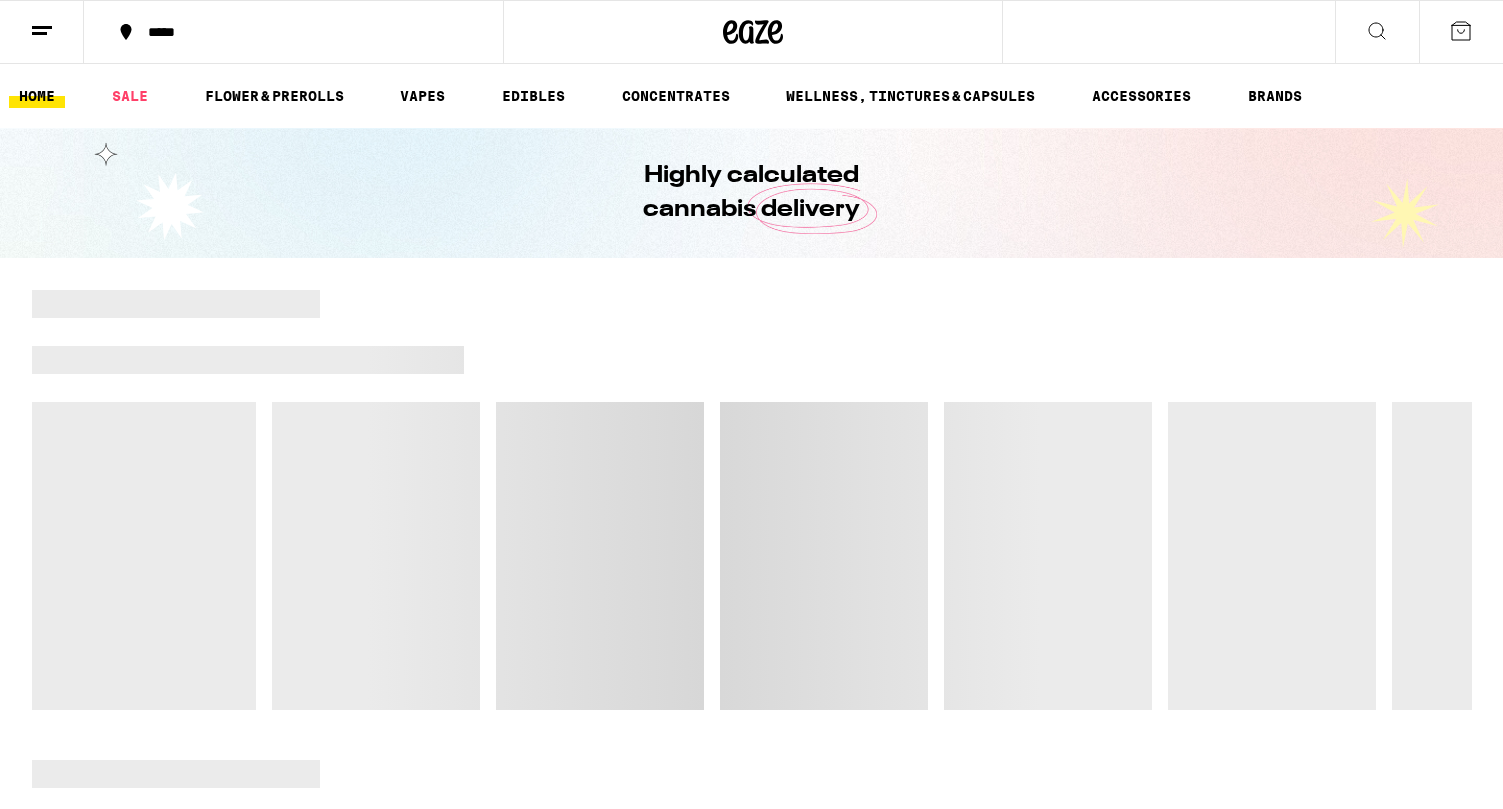 scroll, scrollTop: 0, scrollLeft: 0, axis: both 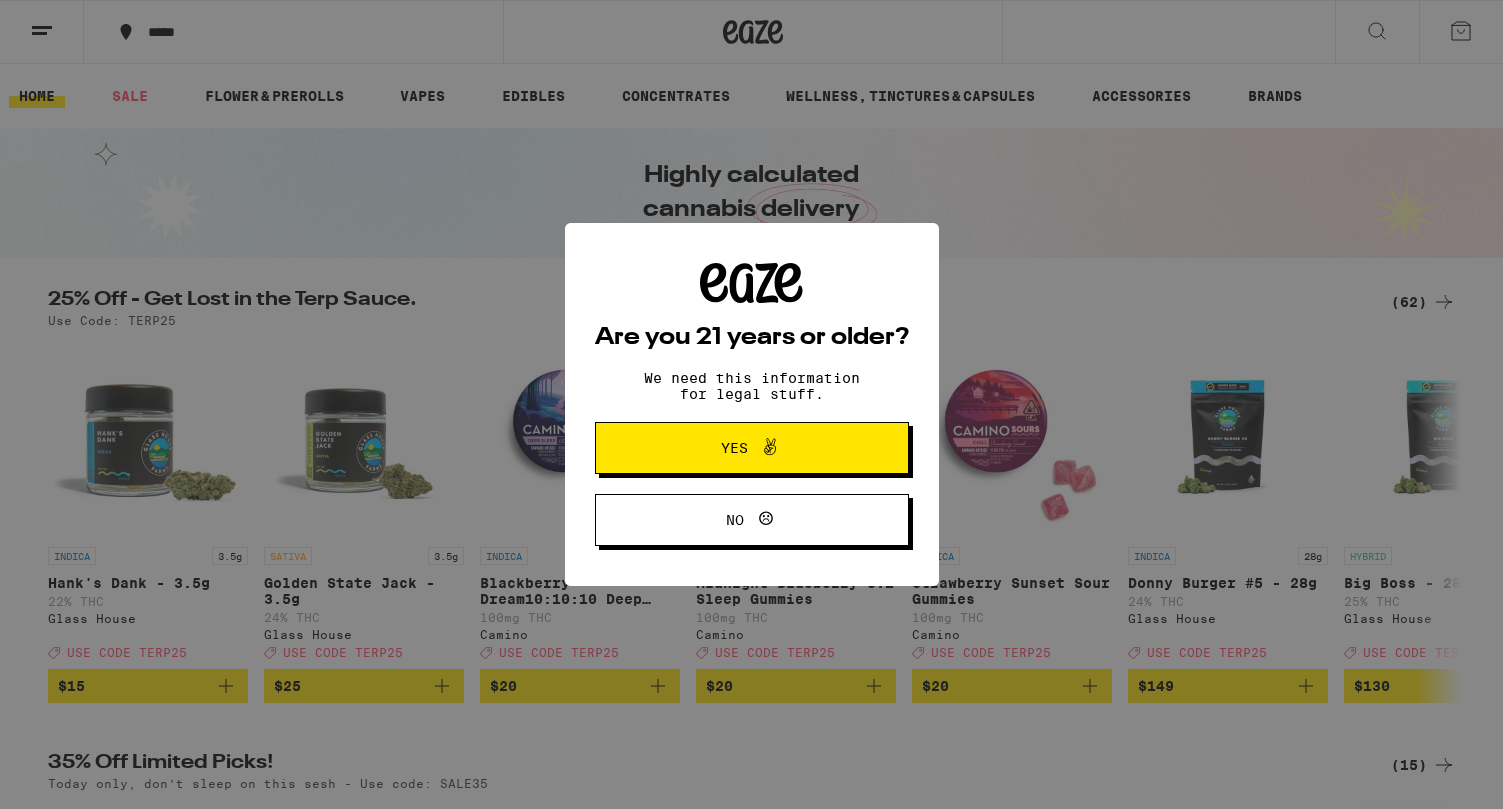 click at bounding box center (770, 447) 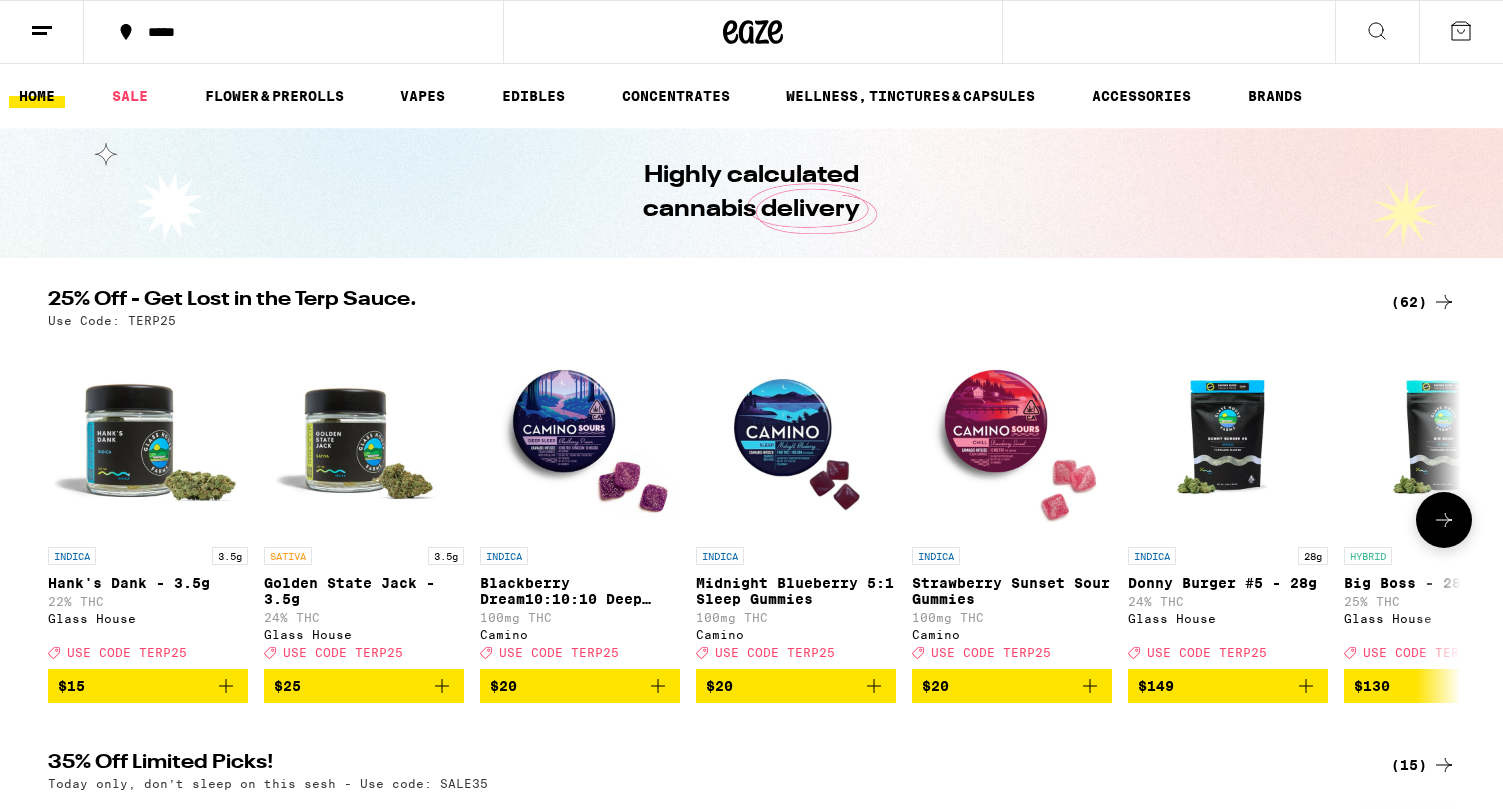 click at bounding box center (658, 686) 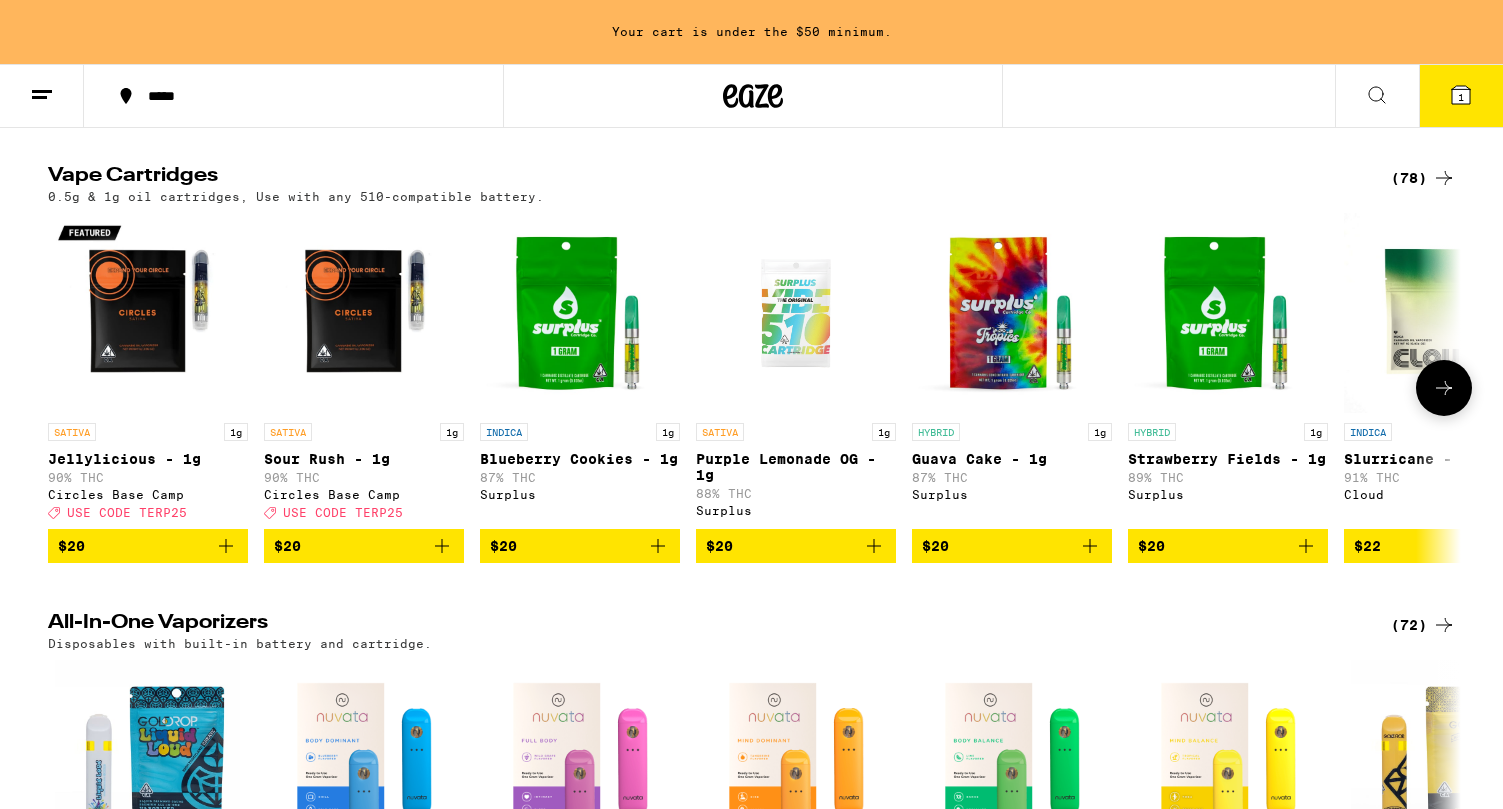 scroll, scrollTop: 2024, scrollLeft: 0, axis: vertical 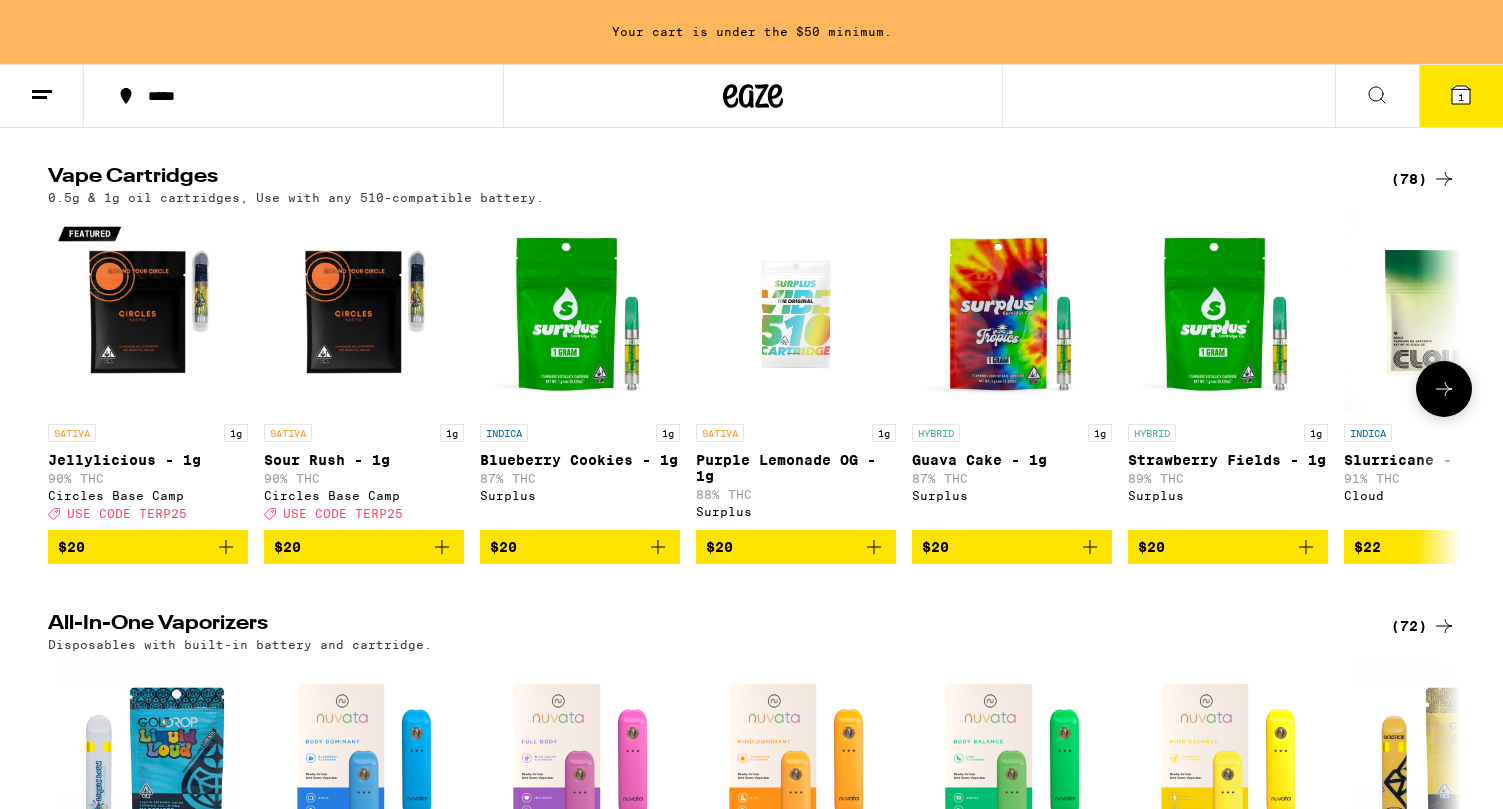 click at bounding box center (658, 547) 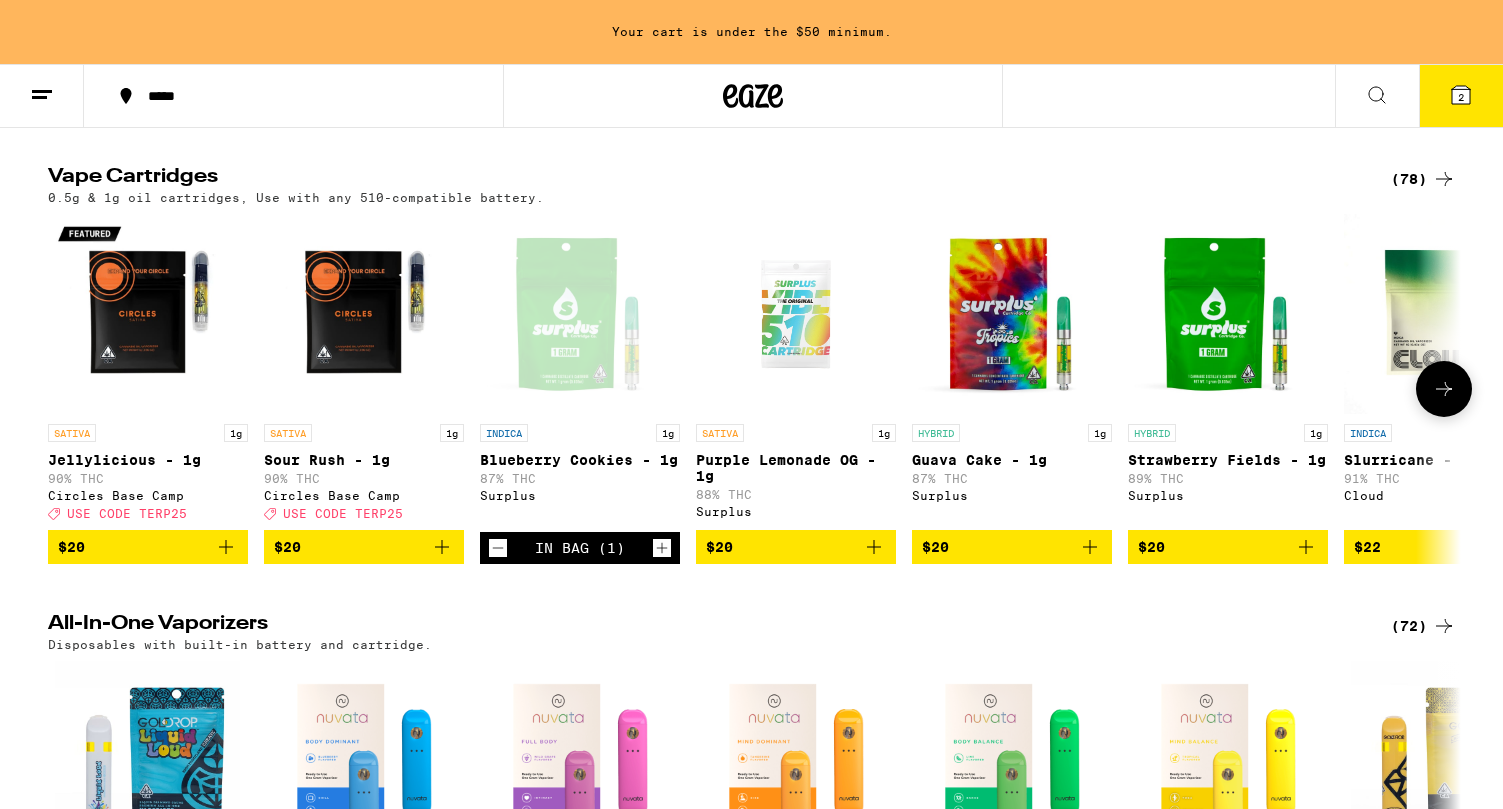 click at bounding box center [662, 548] 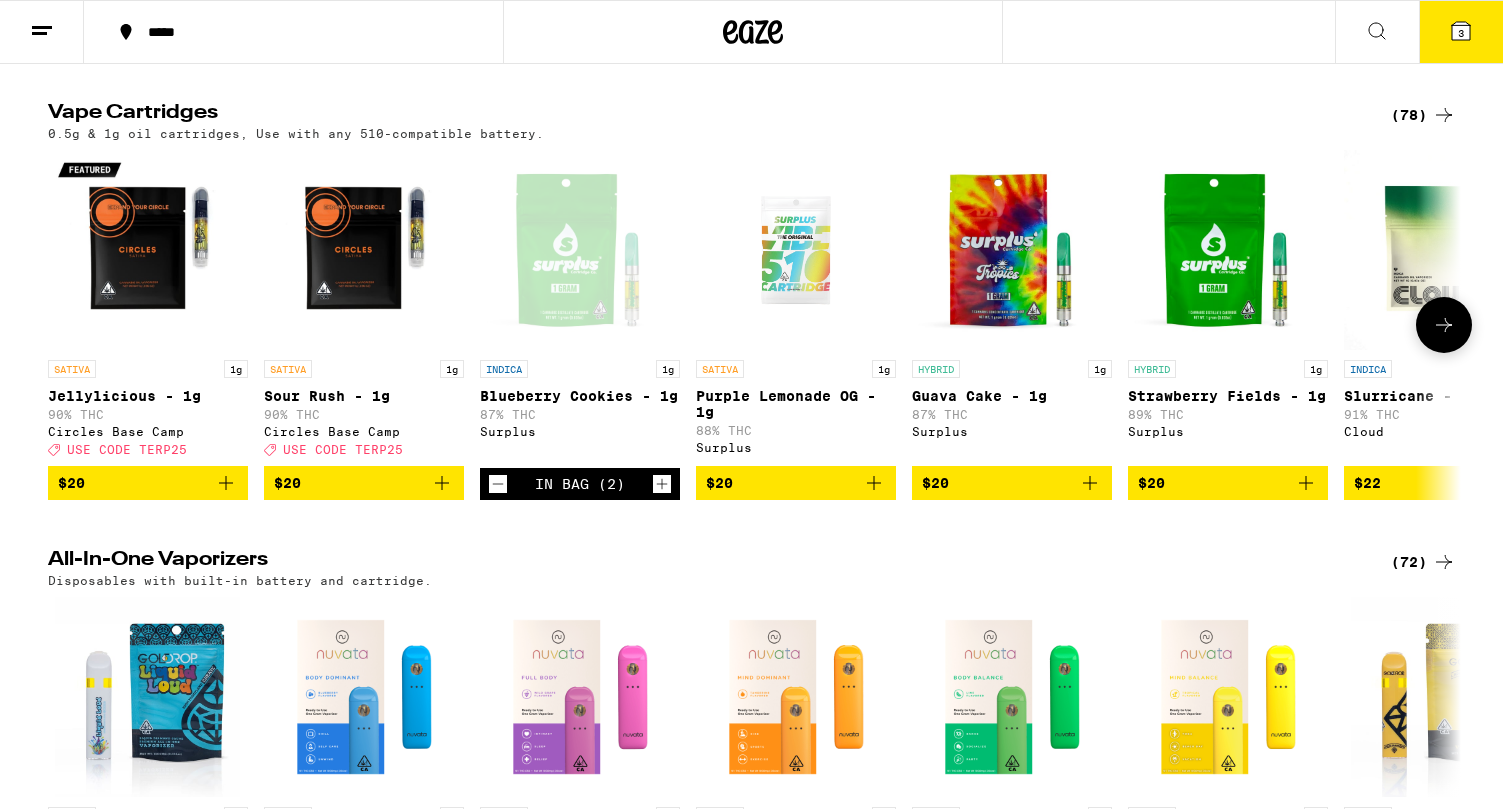 scroll, scrollTop: 1960, scrollLeft: 0, axis: vertical 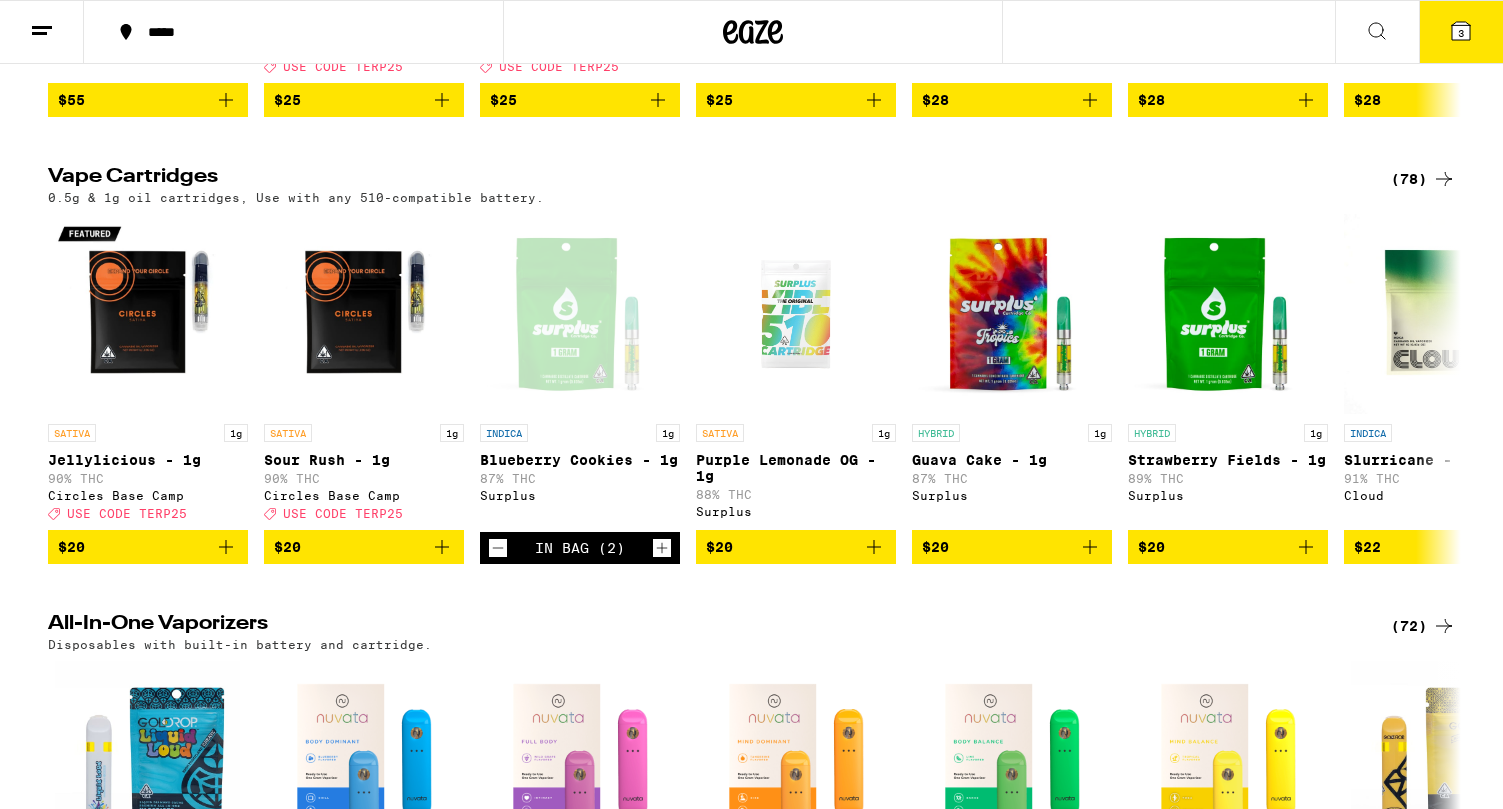 click at bounding box center (1461, 31) 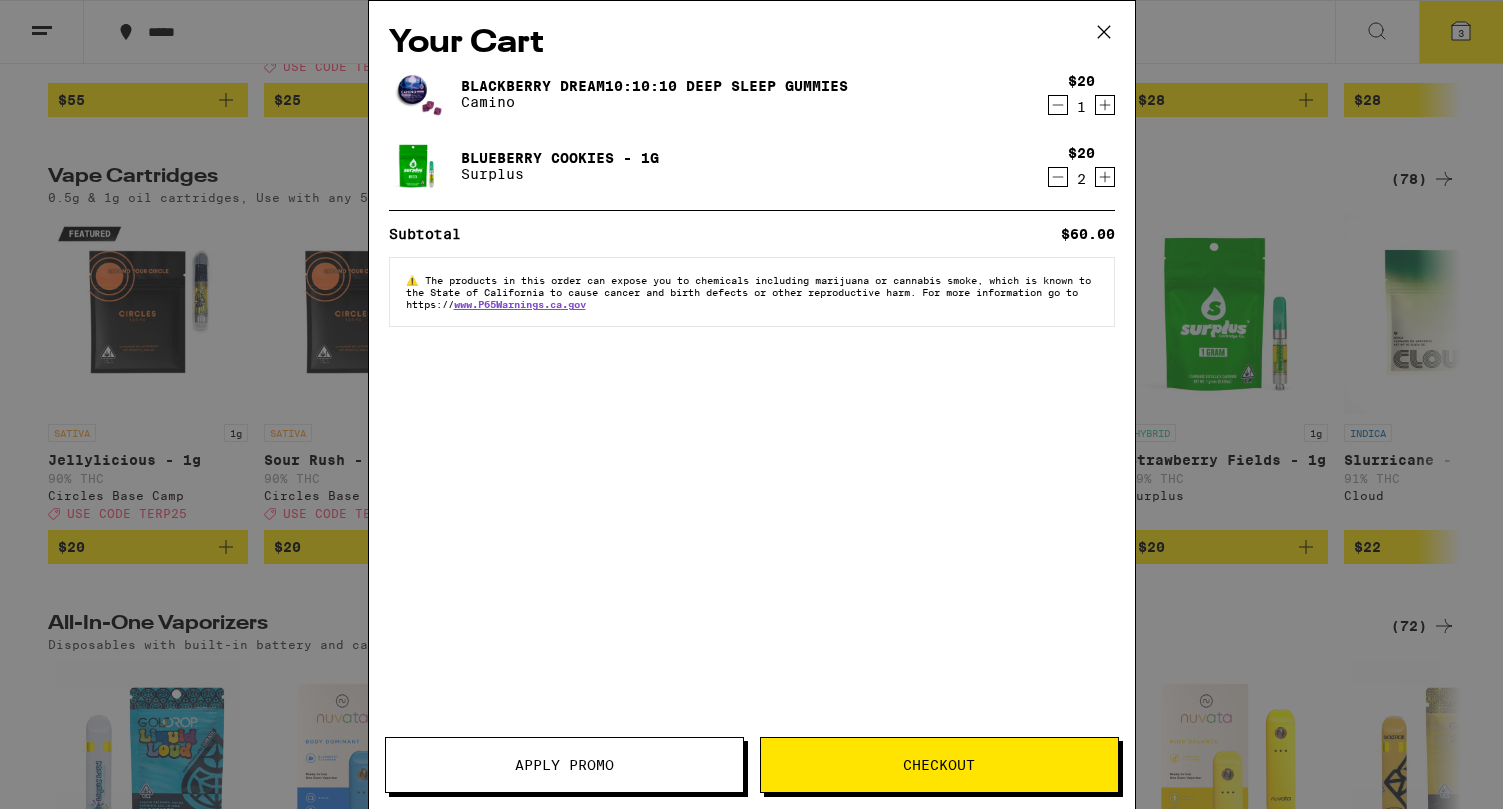 scroll, scrollTop: 0, scrollLeft: 0, axis: both 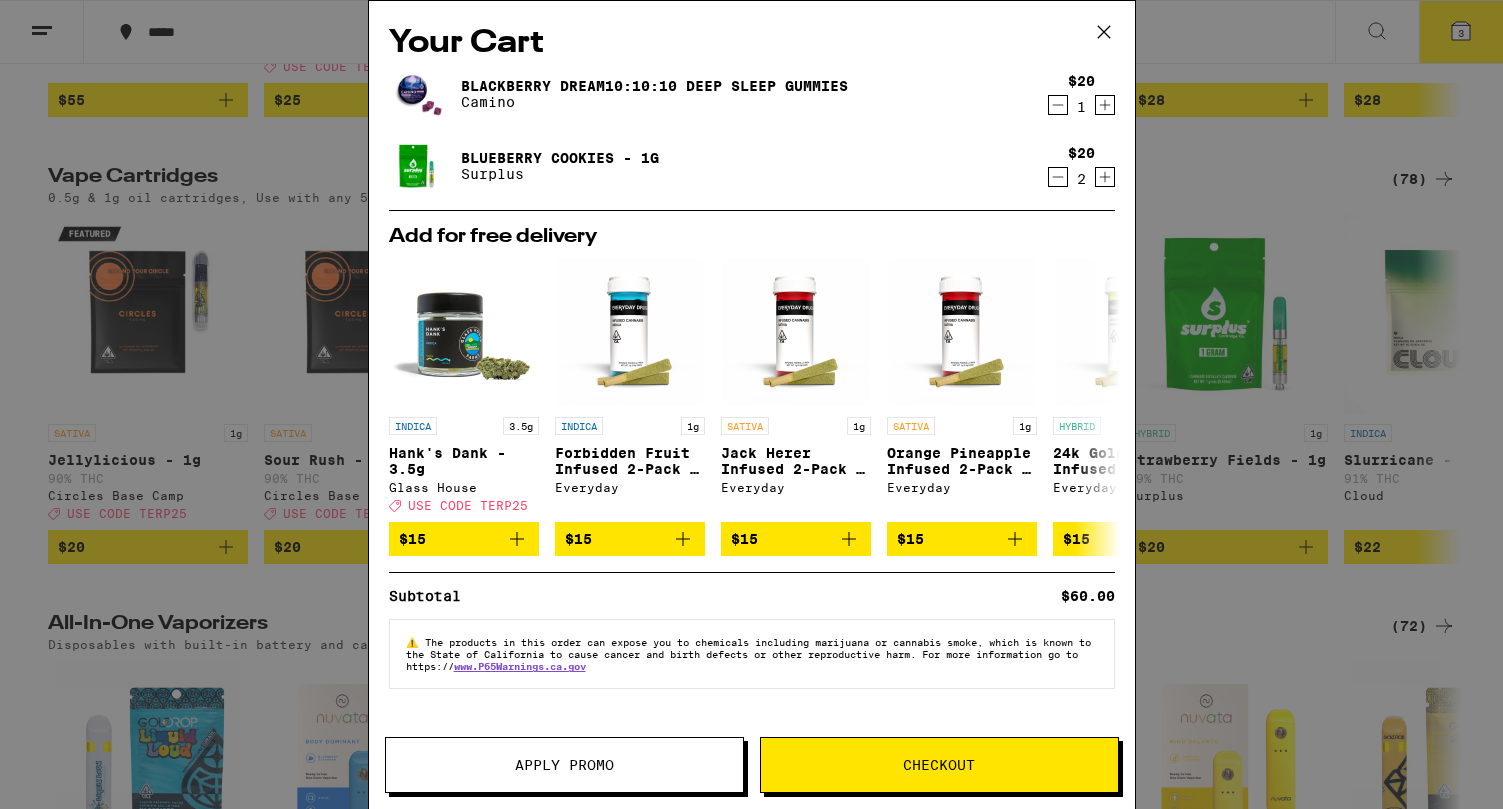 click on "Apply Promo" at bounding box center (564, 765) 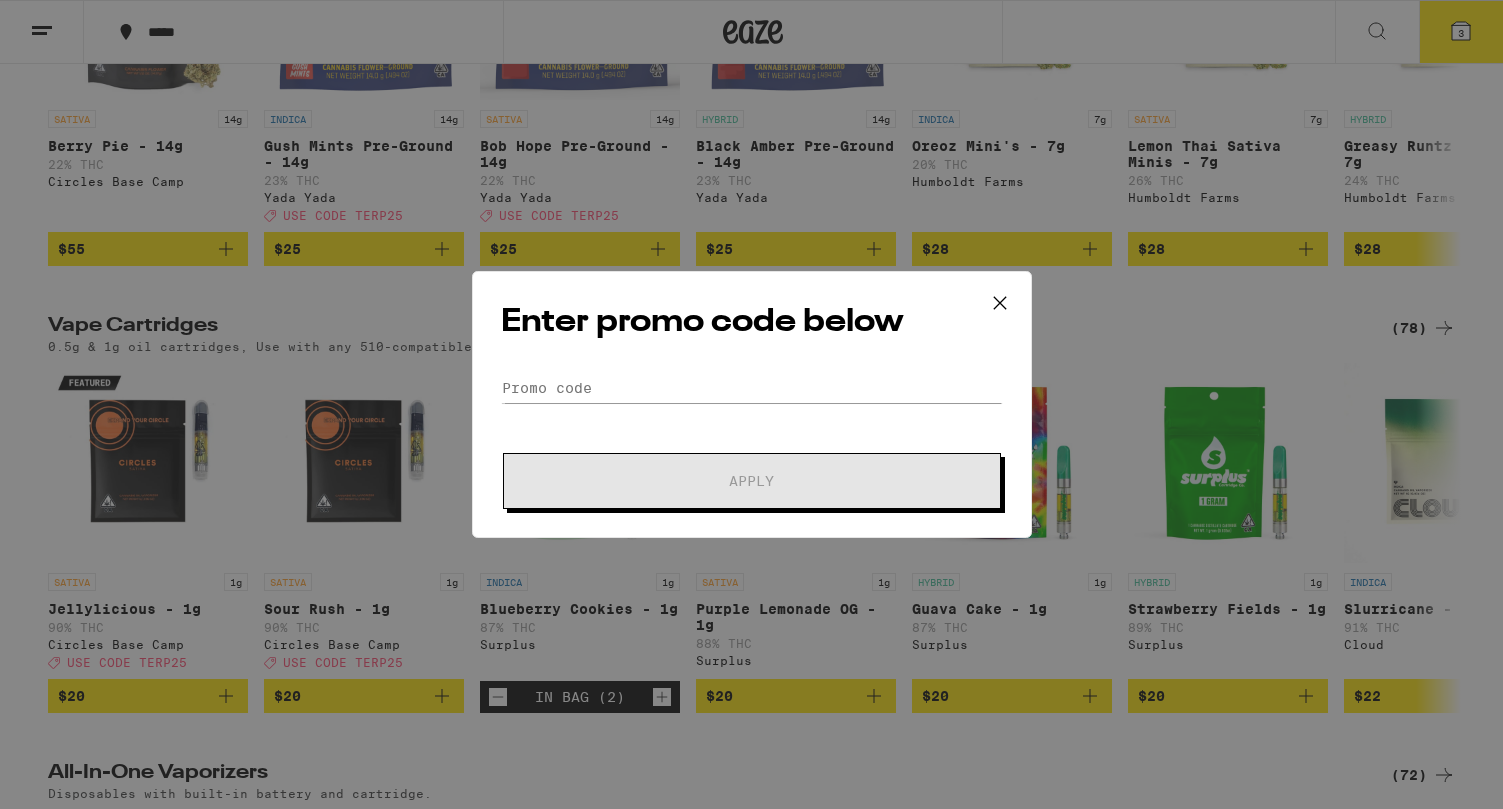 scroll, scrollTop: 2109, scrollLeft: 0, axis: vertical 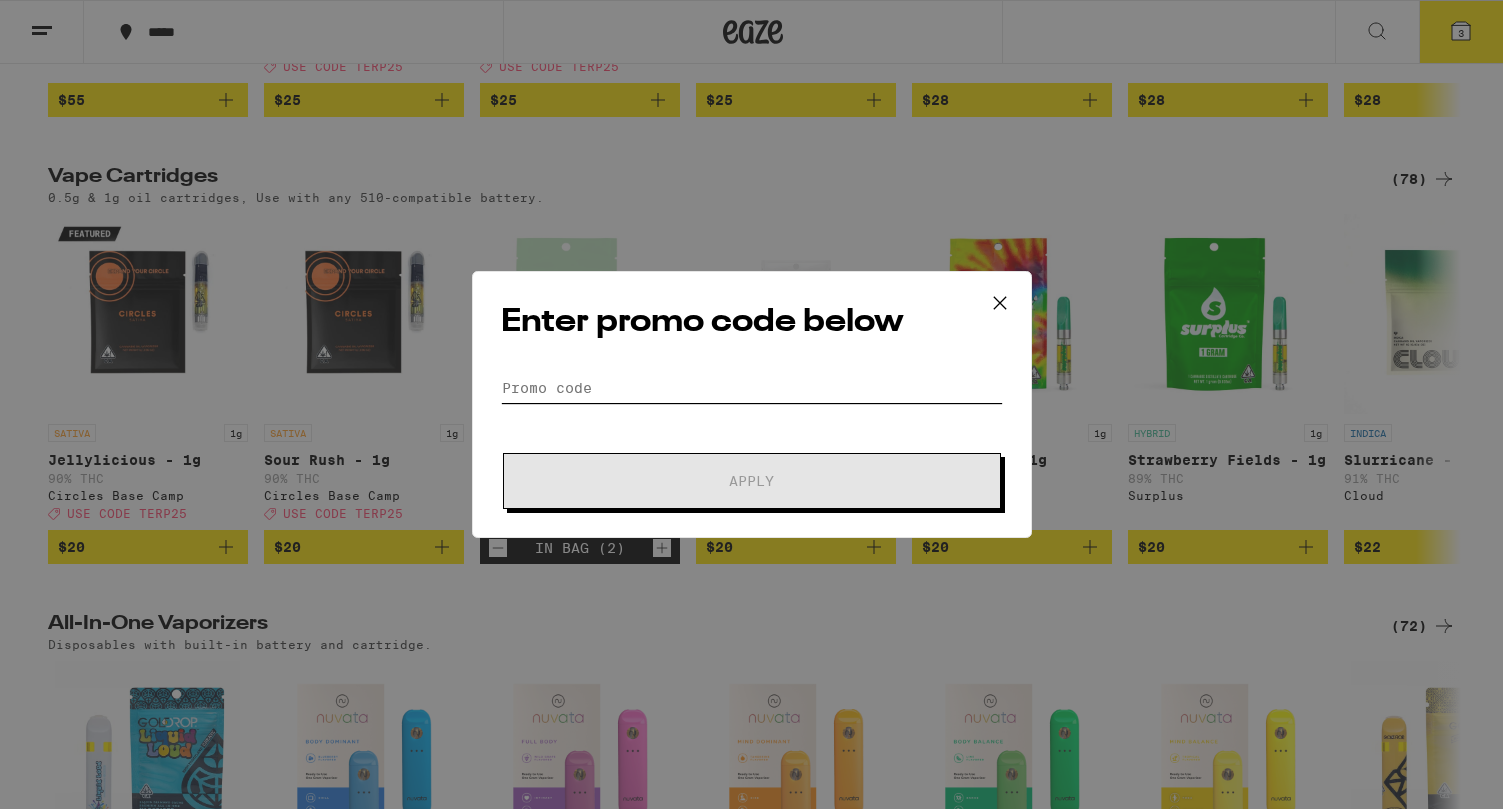 click on "Promo Code" at bounding box center (752, 388) 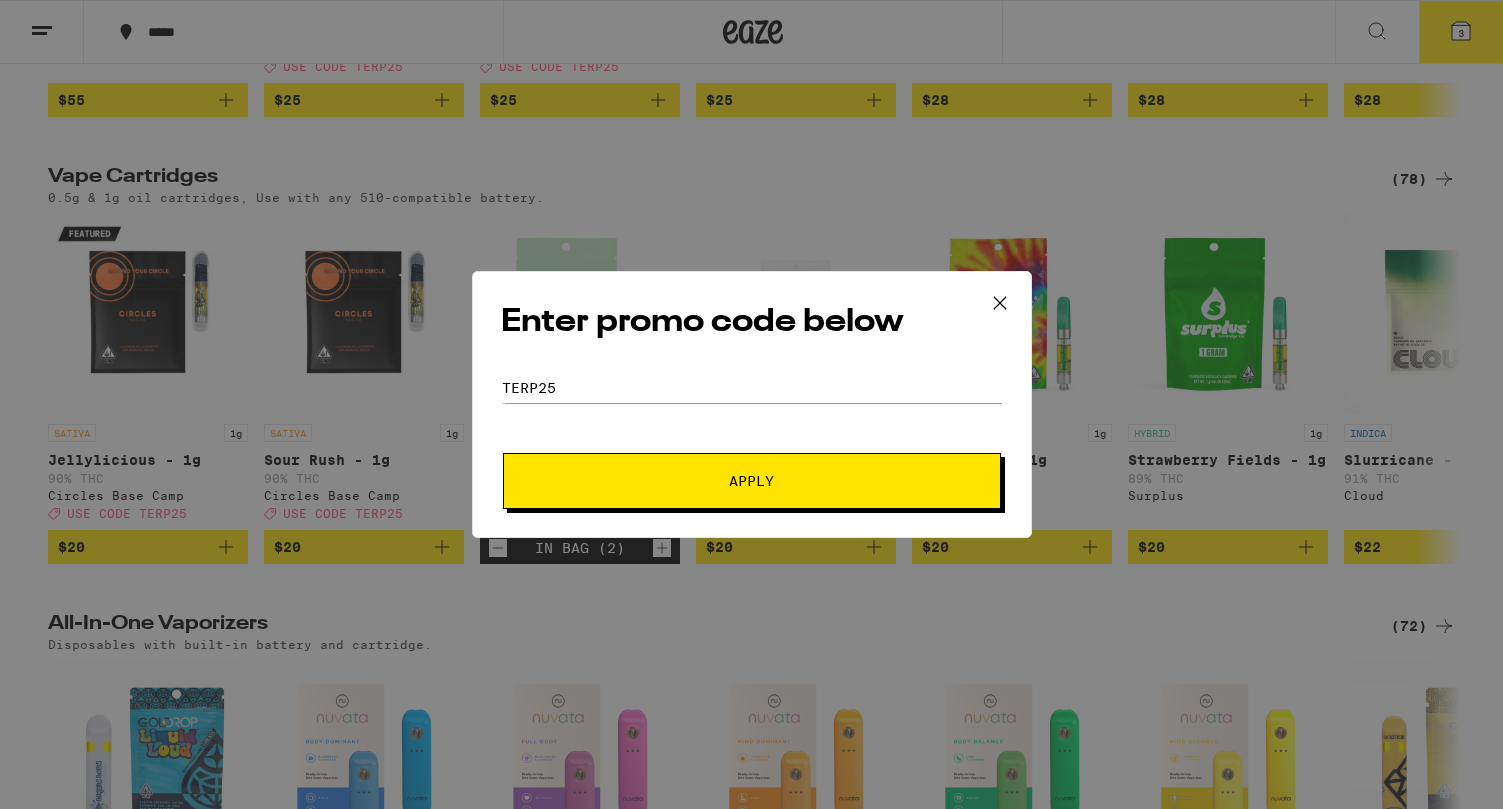 click on "Apply" at bounding box center [751, 481] 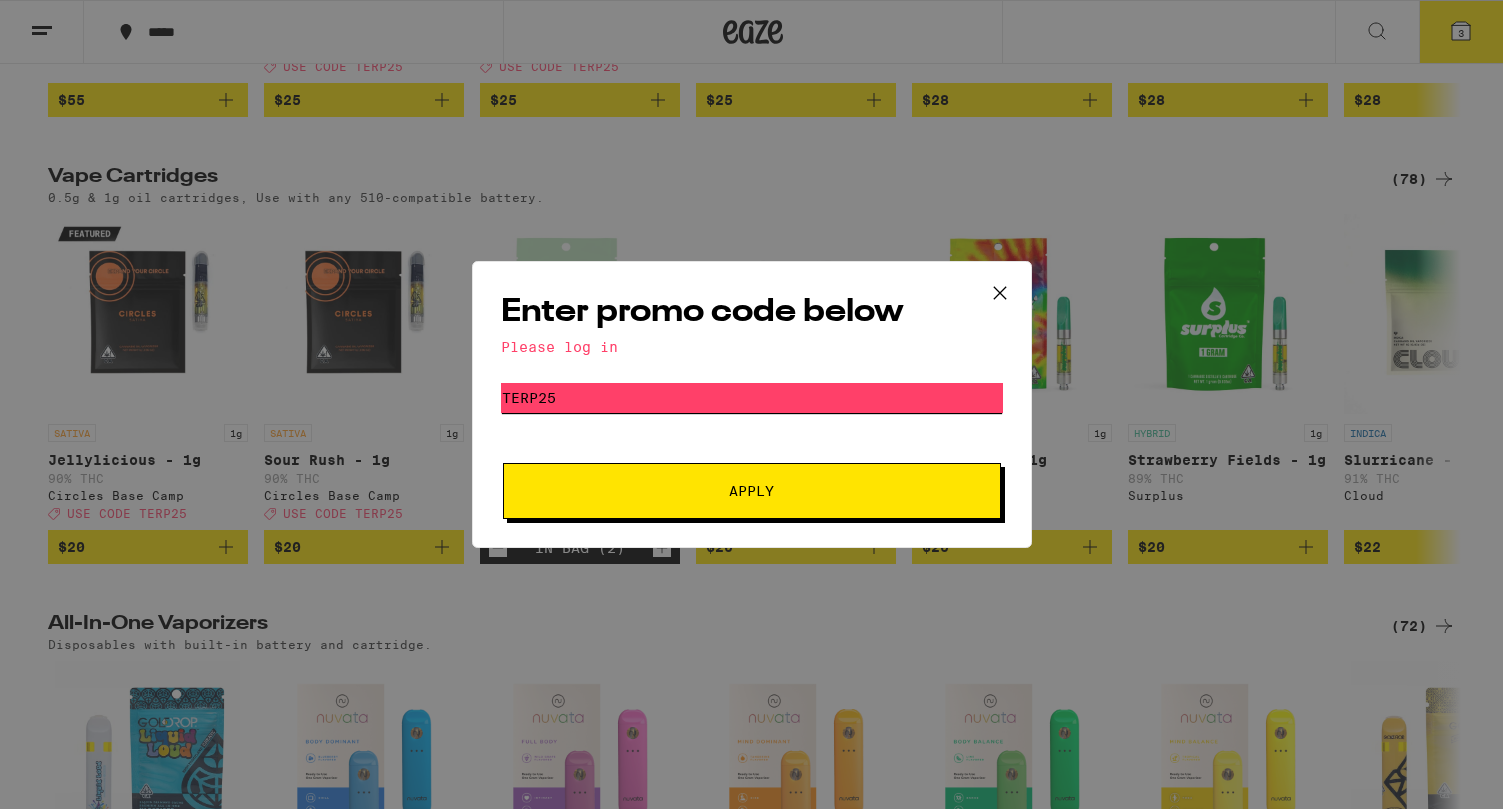 click on "TERP25" at bounding box center [752, 398] 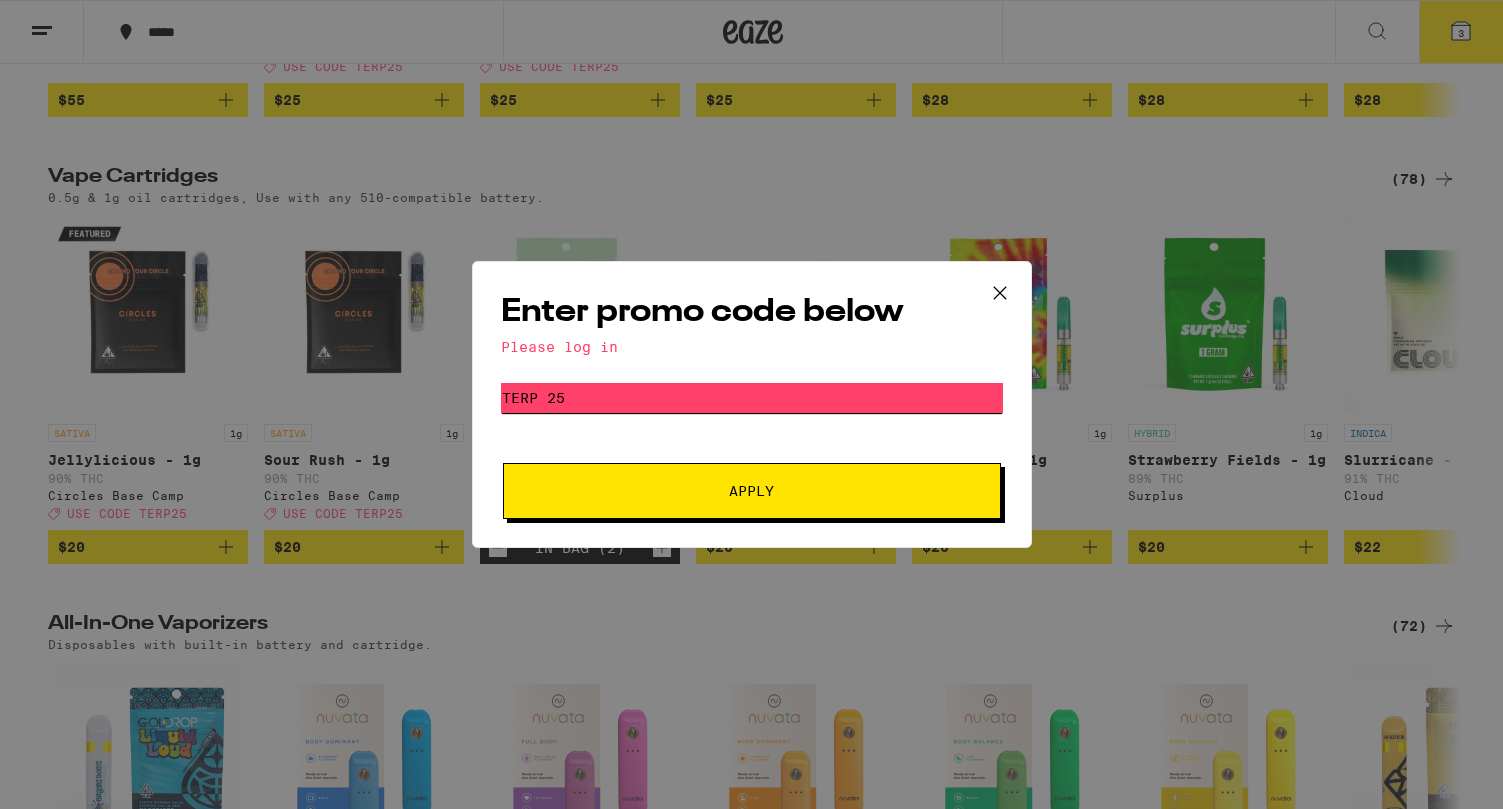 type on "TERP 25" 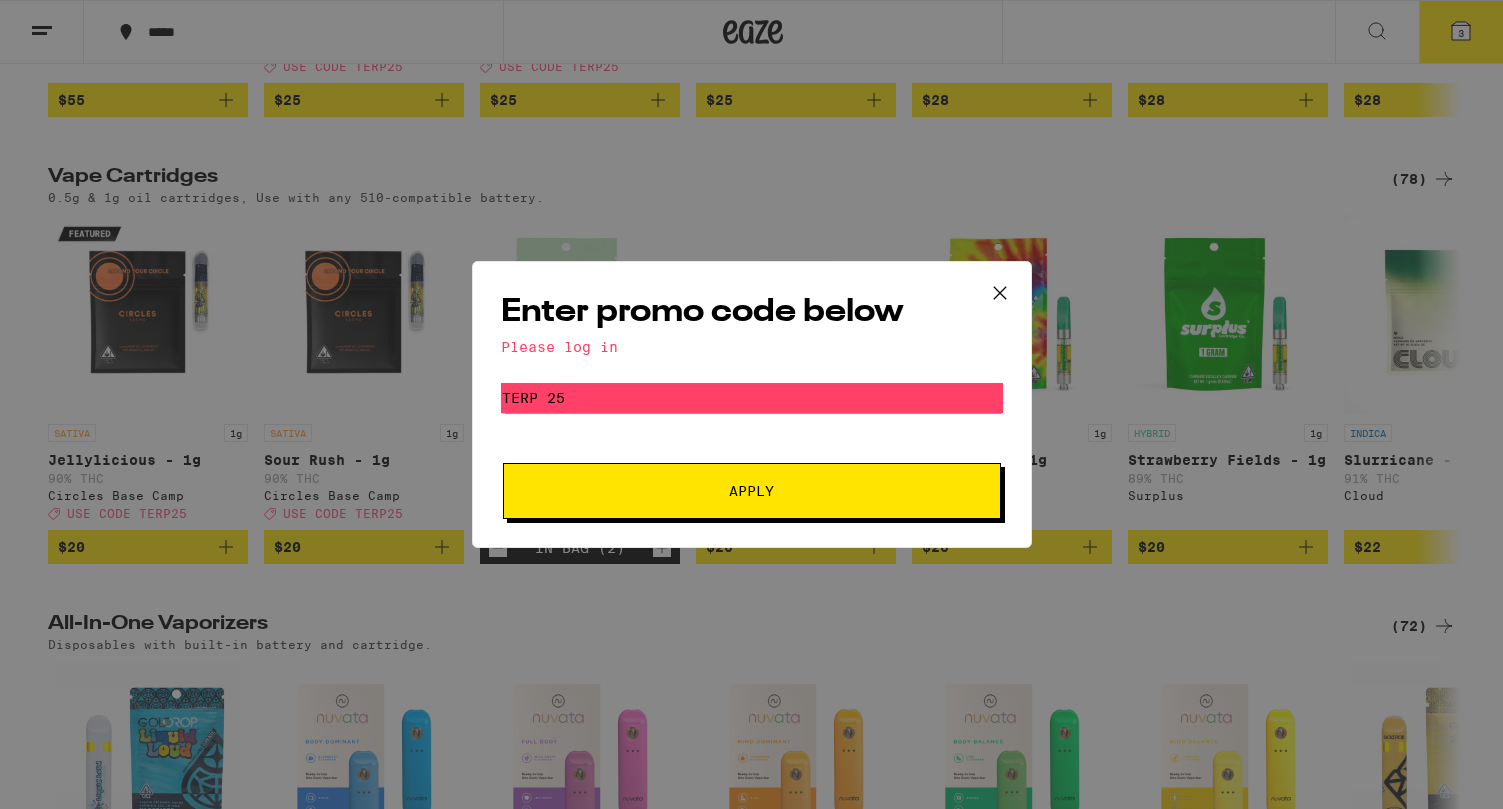 click on "Apply" at bounding box center [751, 491] 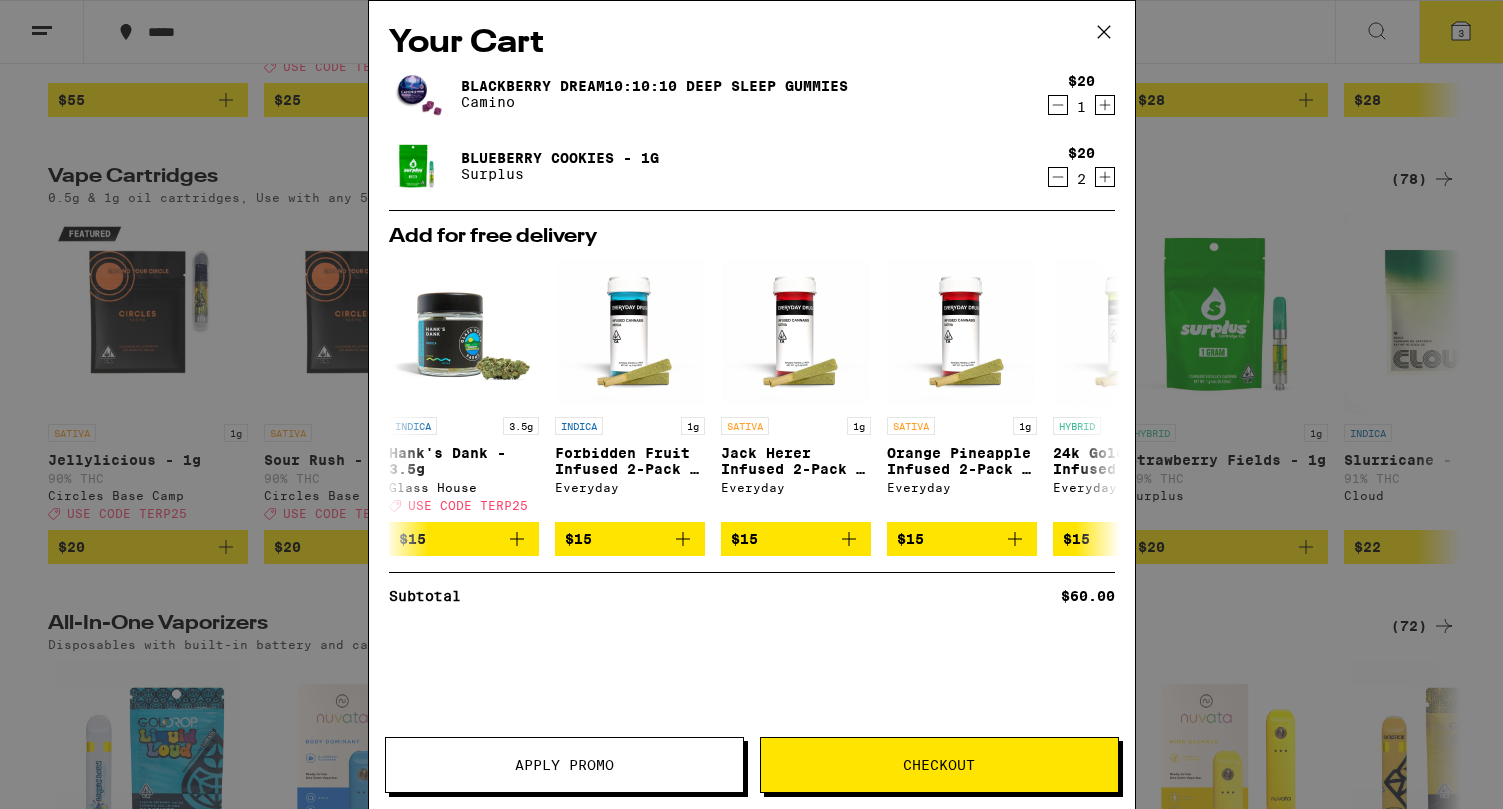 scroll, scrollTop: 1960, scrollLeft: 0, axis: vertical 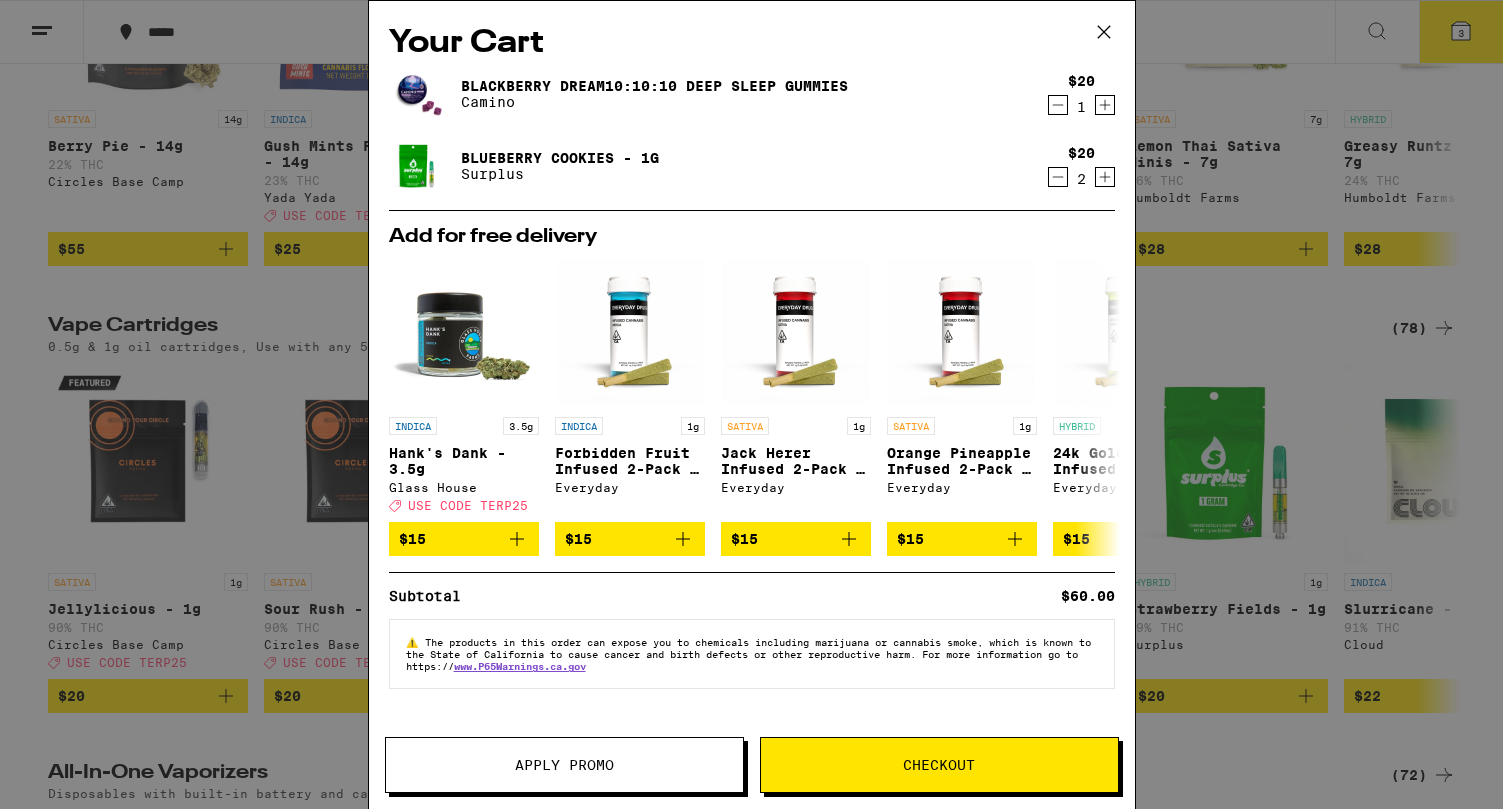 click at bounding box center [1103, 32] 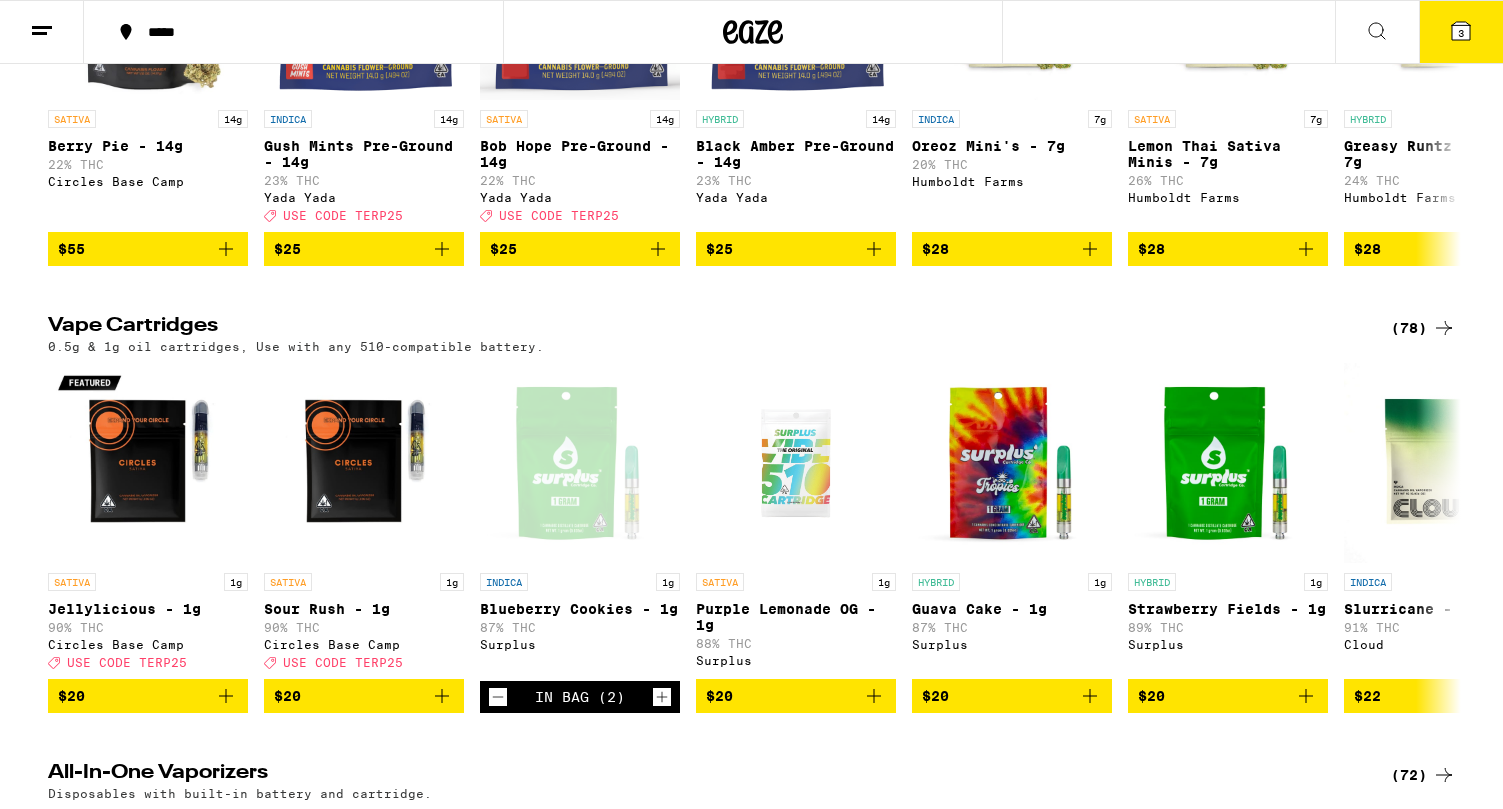 click at bounding box center [42, 31] 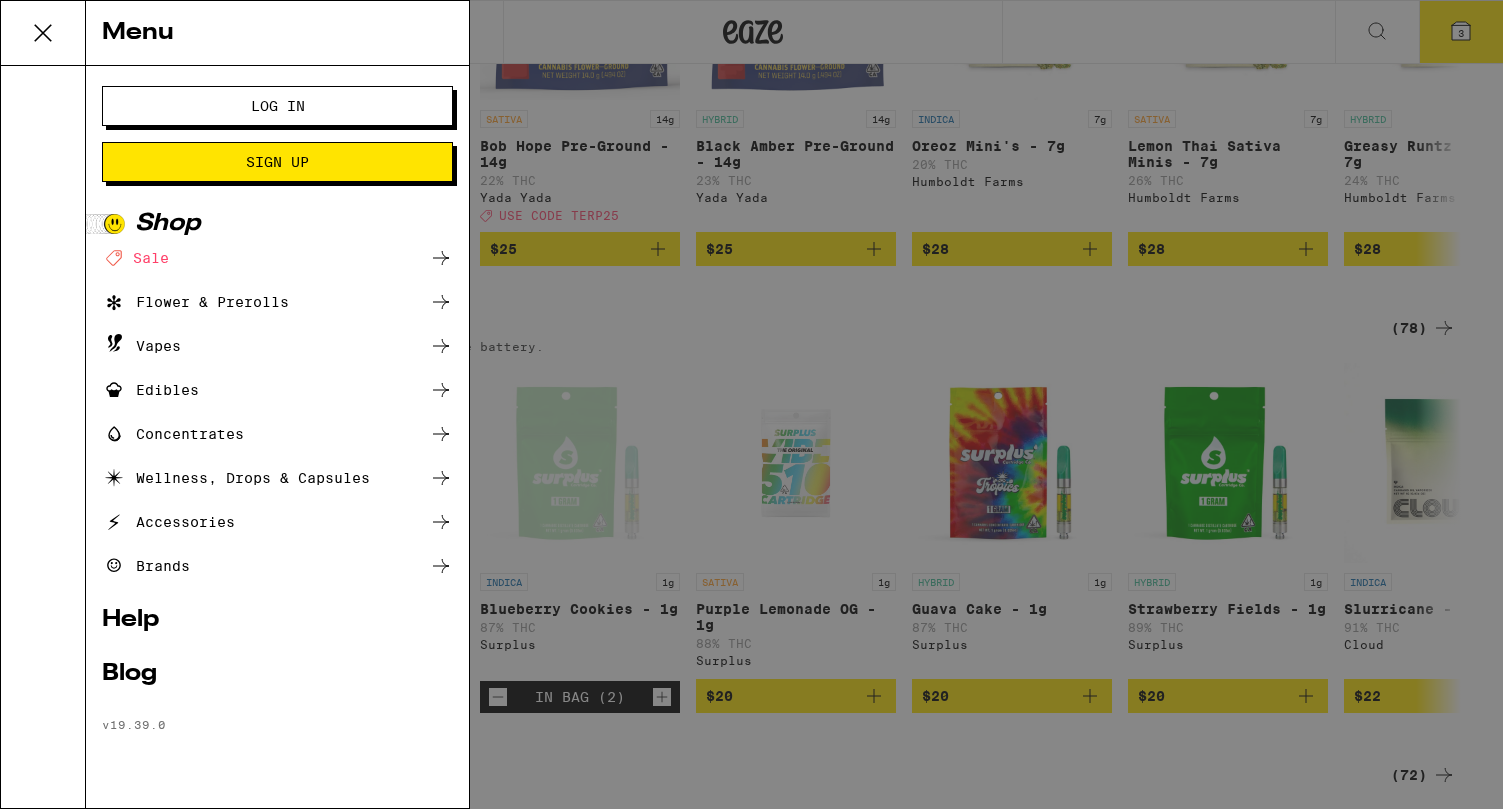scroll, scrollTop: 0, scrollLeft: 0, axis: both 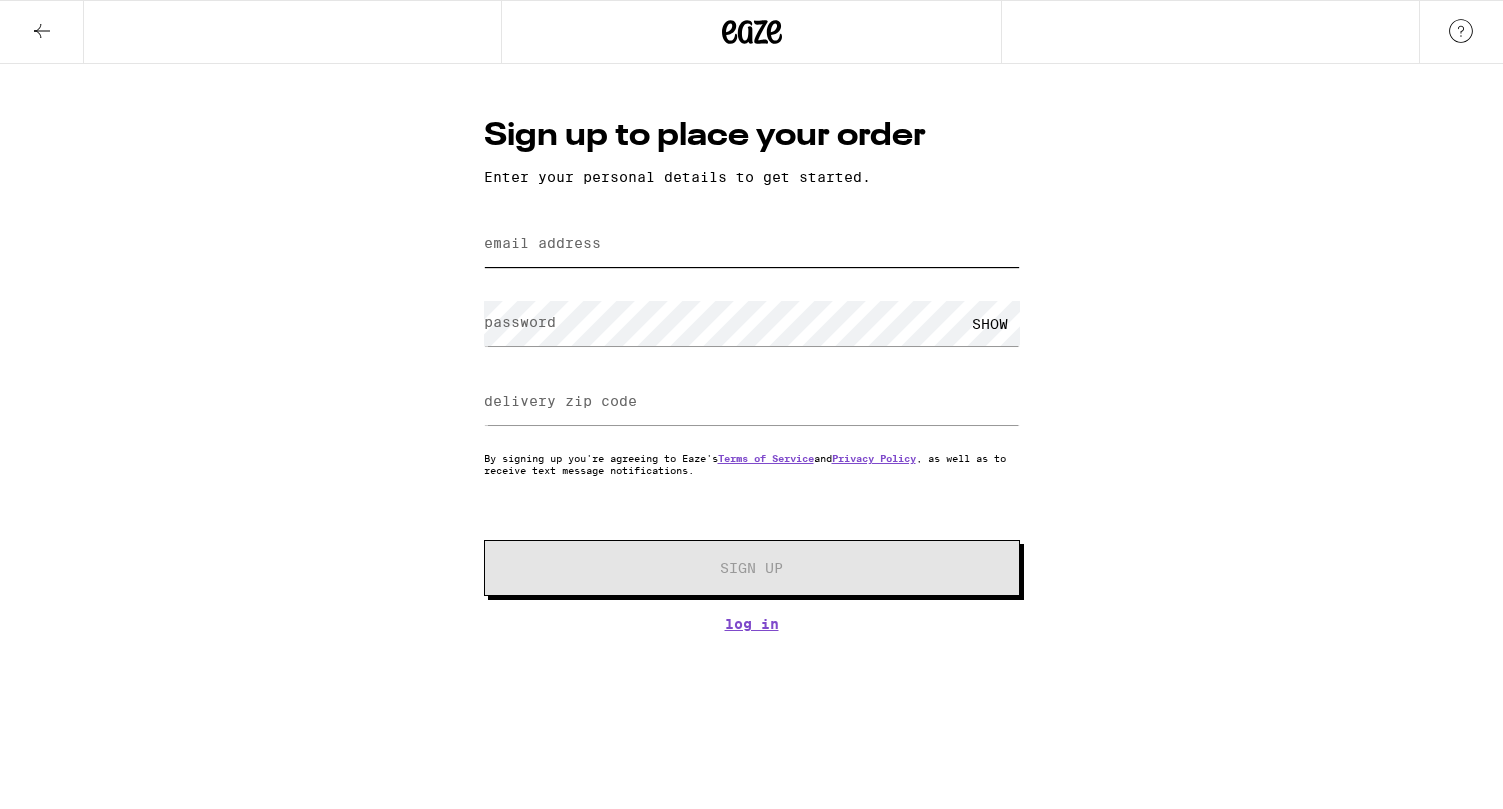 click on "email address" at bounding box center (752, 244) 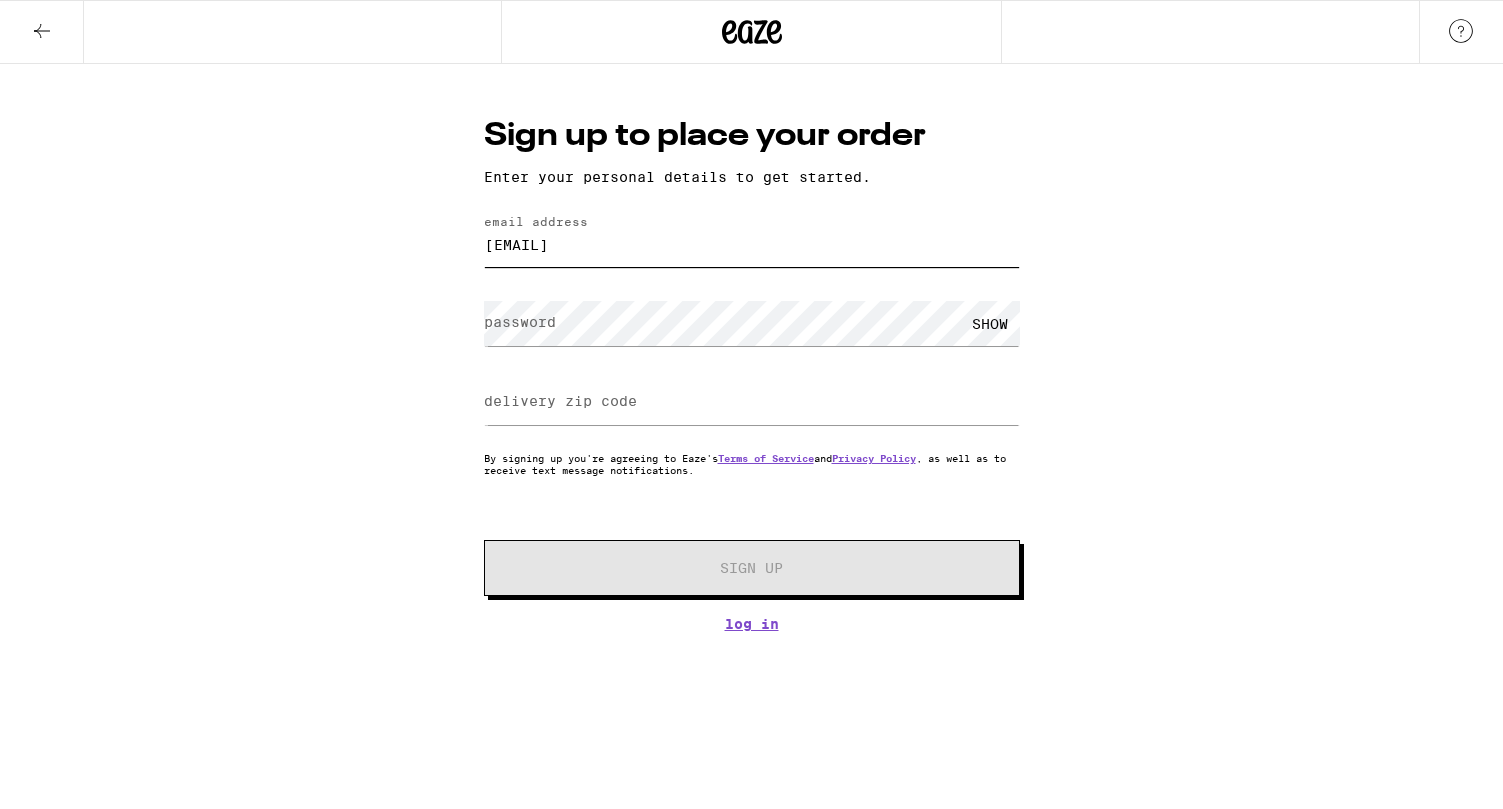 type on "[EMAIL]" 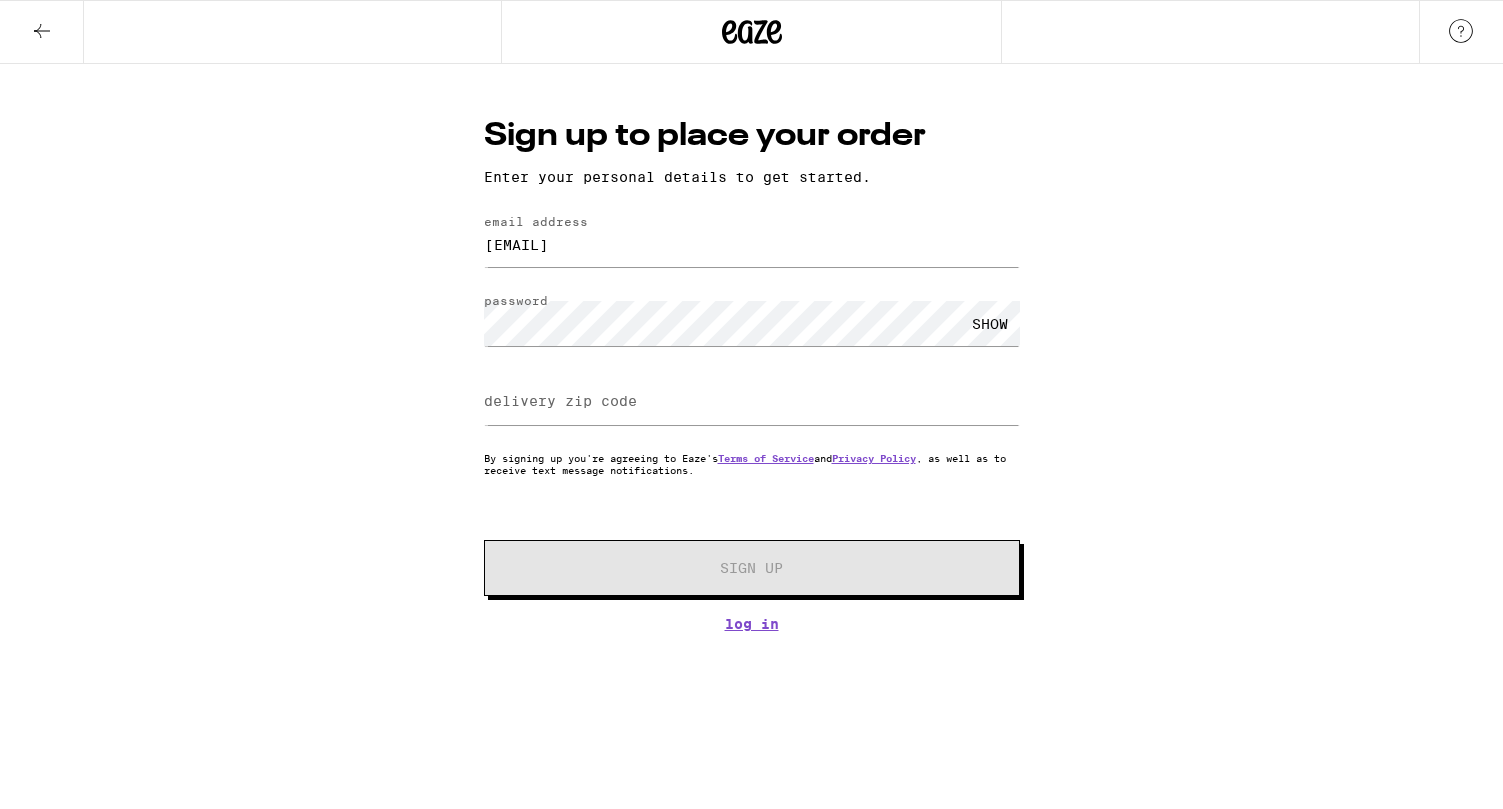 click on "SHOW" at bounding box center (990, 323) 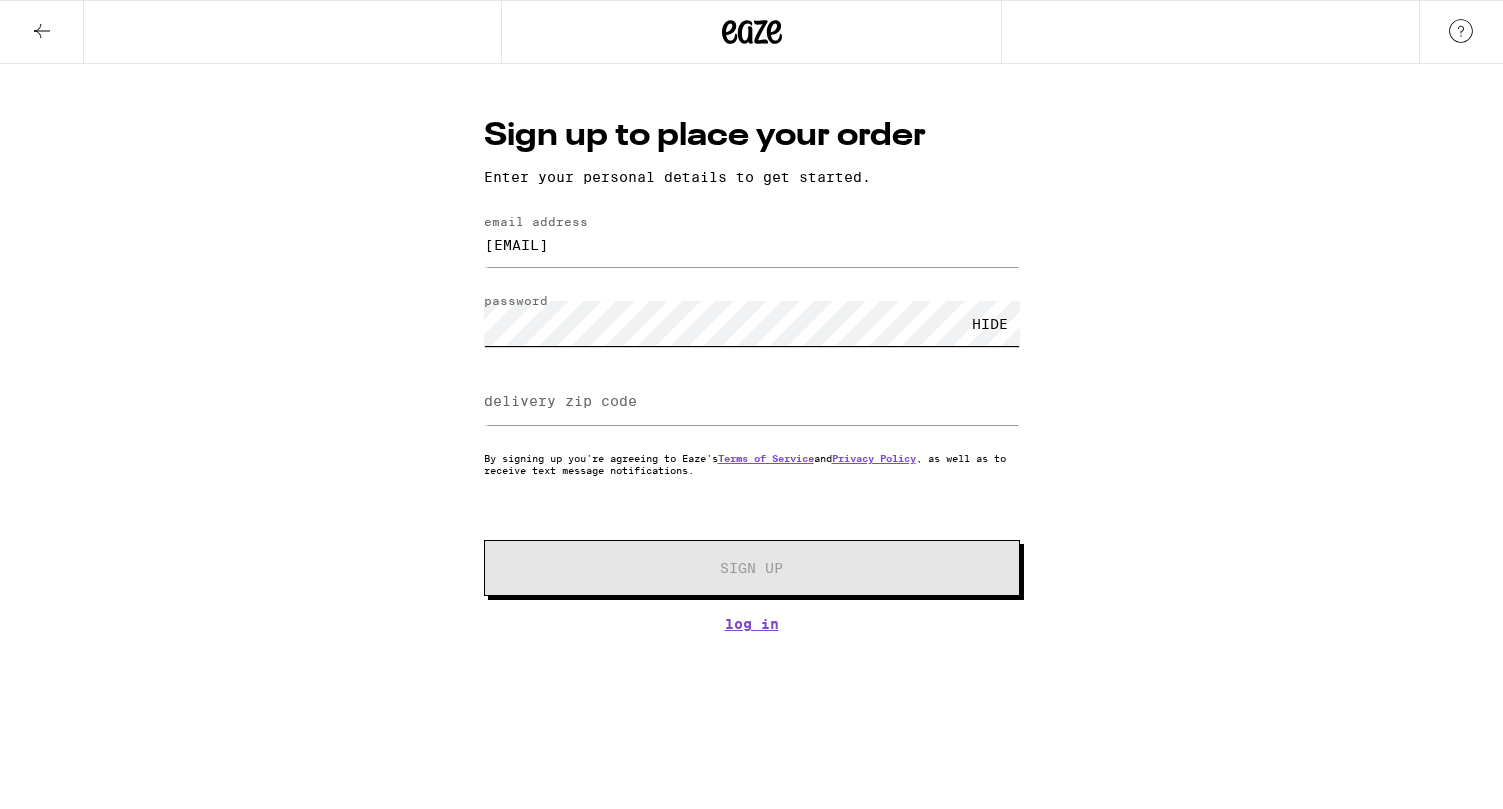 click on "Sign up to place your order Enter your personal details to get started. email address [EMAIL] password HIDE delivery zip code By signing up you're agreeing to Eaze's Terms of Service and Privacy Policy , as well as to receive text message notifications. Sign Up Log In" at bounding box center (751, 348) 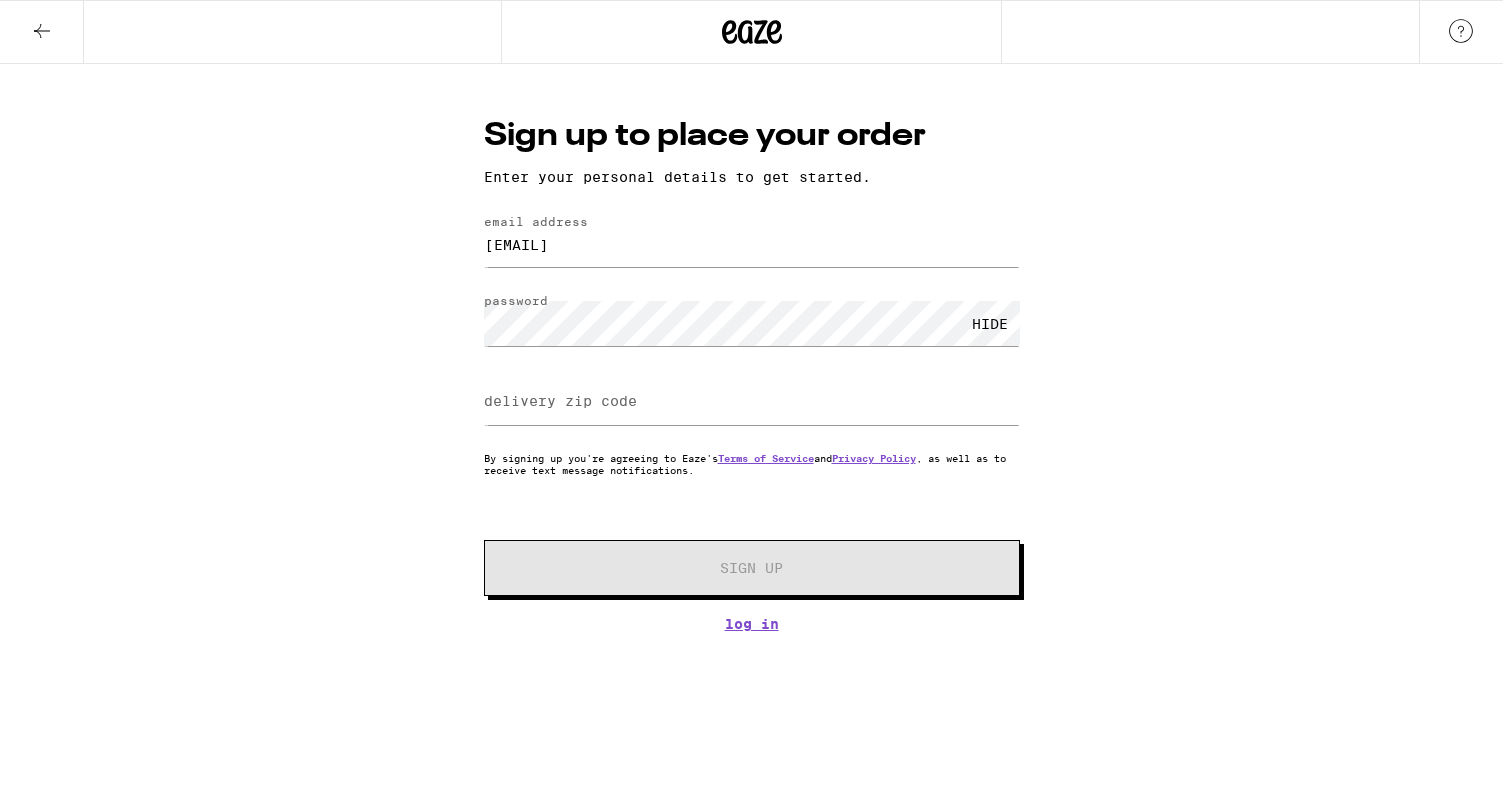 click on "delivery zip code" at bounding box center [560, 401] 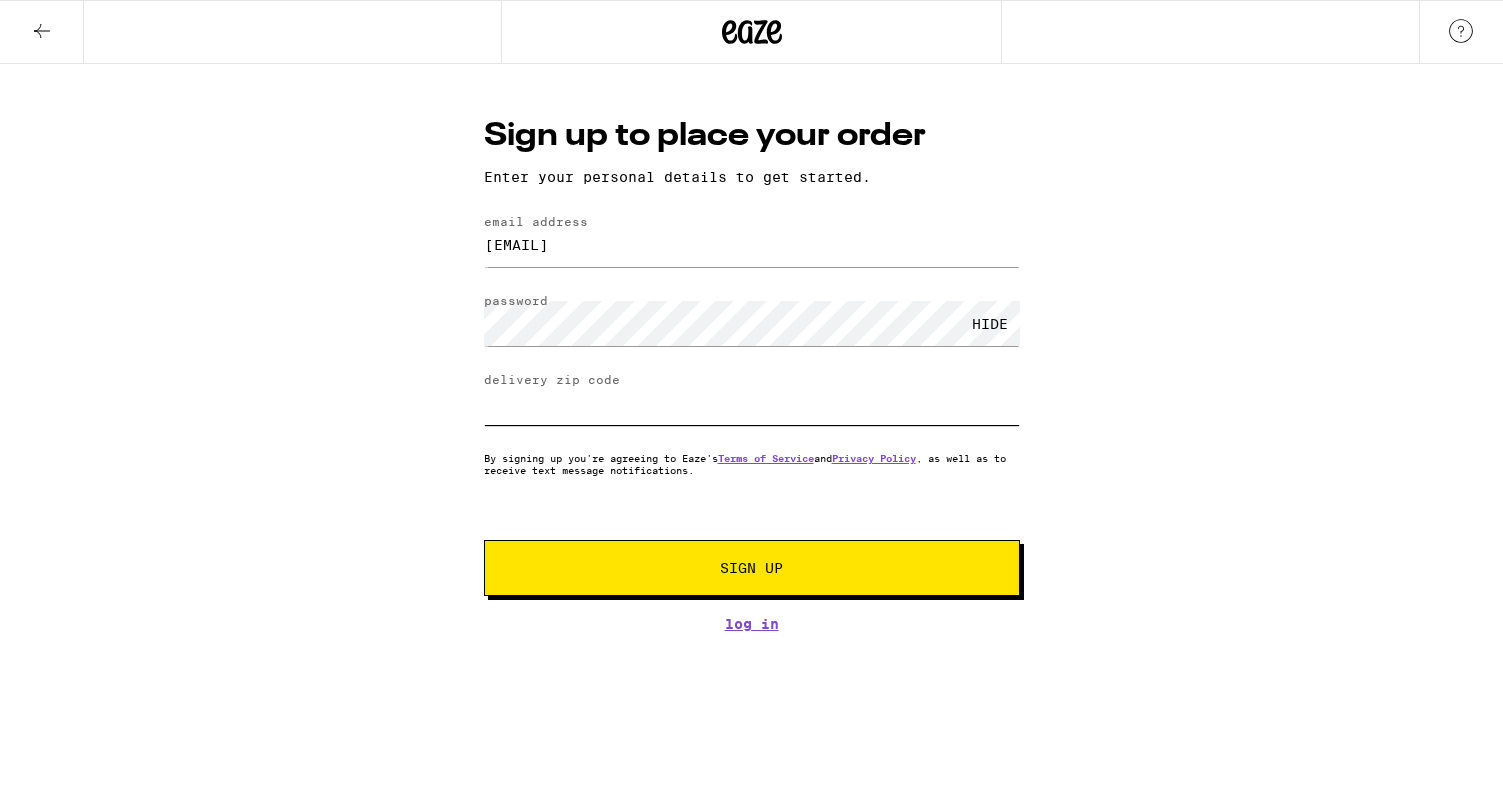 type on "[ZIP]" 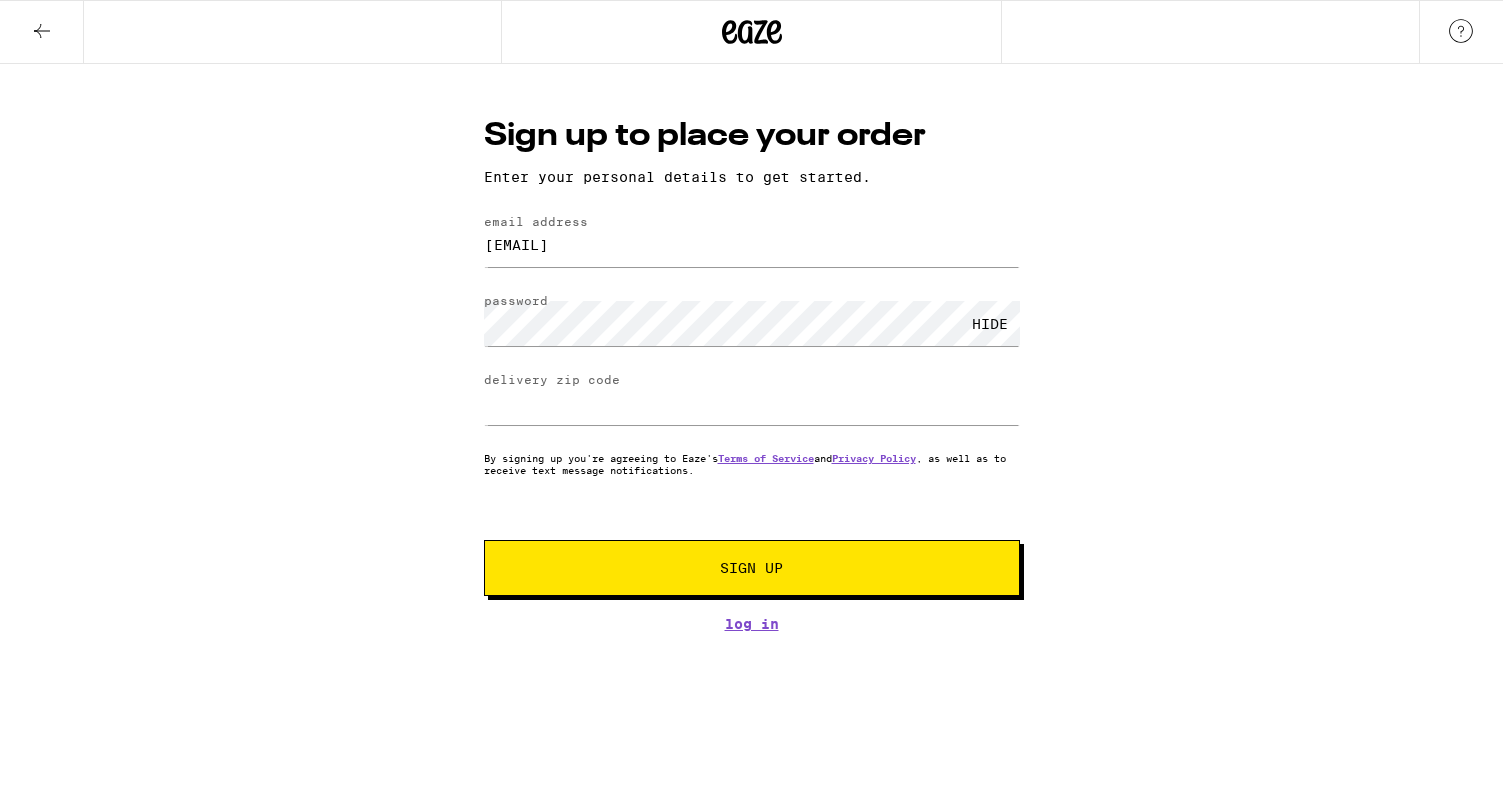 click on "Sign Up" at bounding box center (752, 568) 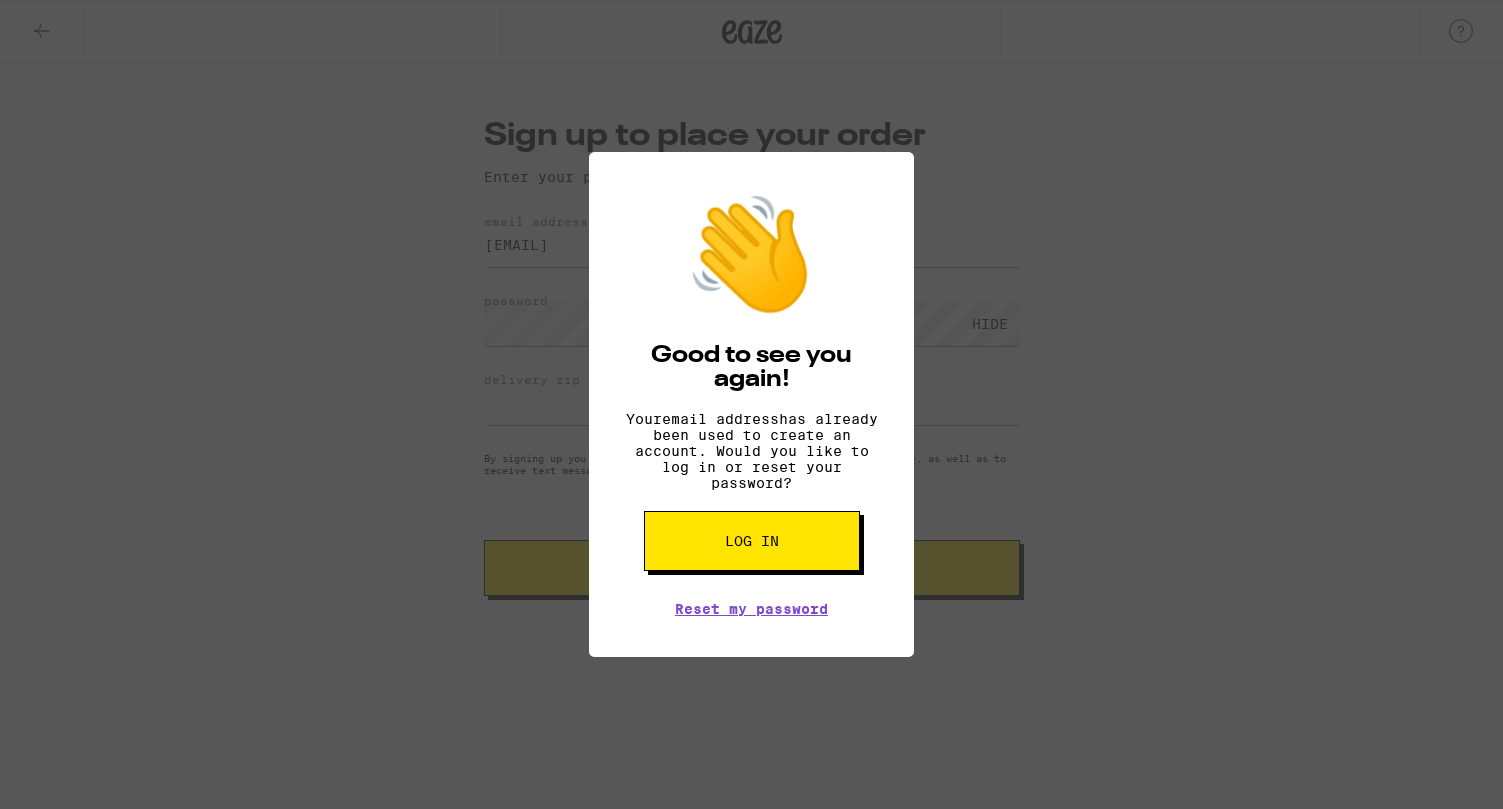 click on "Log in" at bounding box center (752, 541) 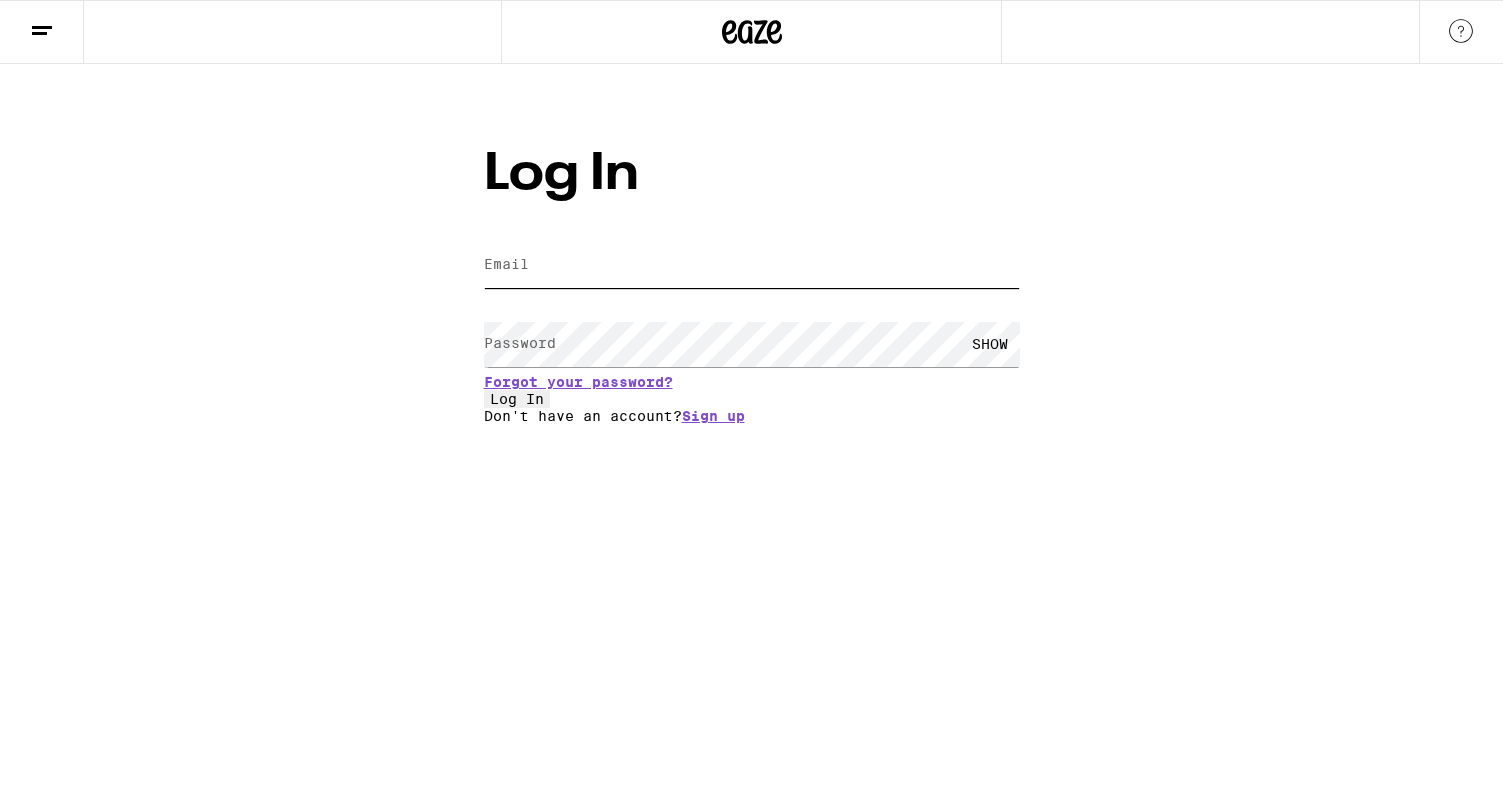 click on "Email" at bounding box center [752, 265] 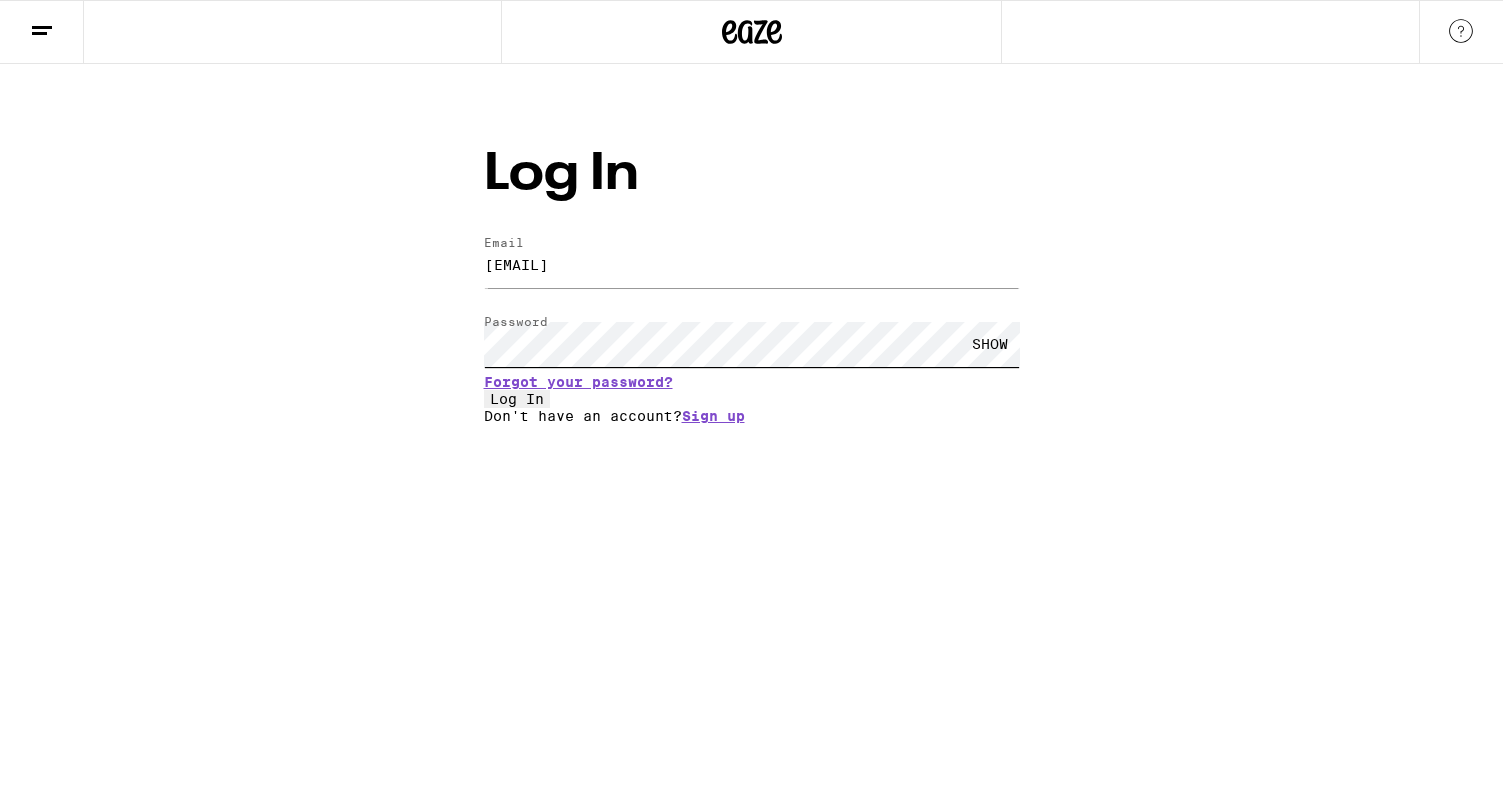 click on "Log In" at bounding box center (517, 399) 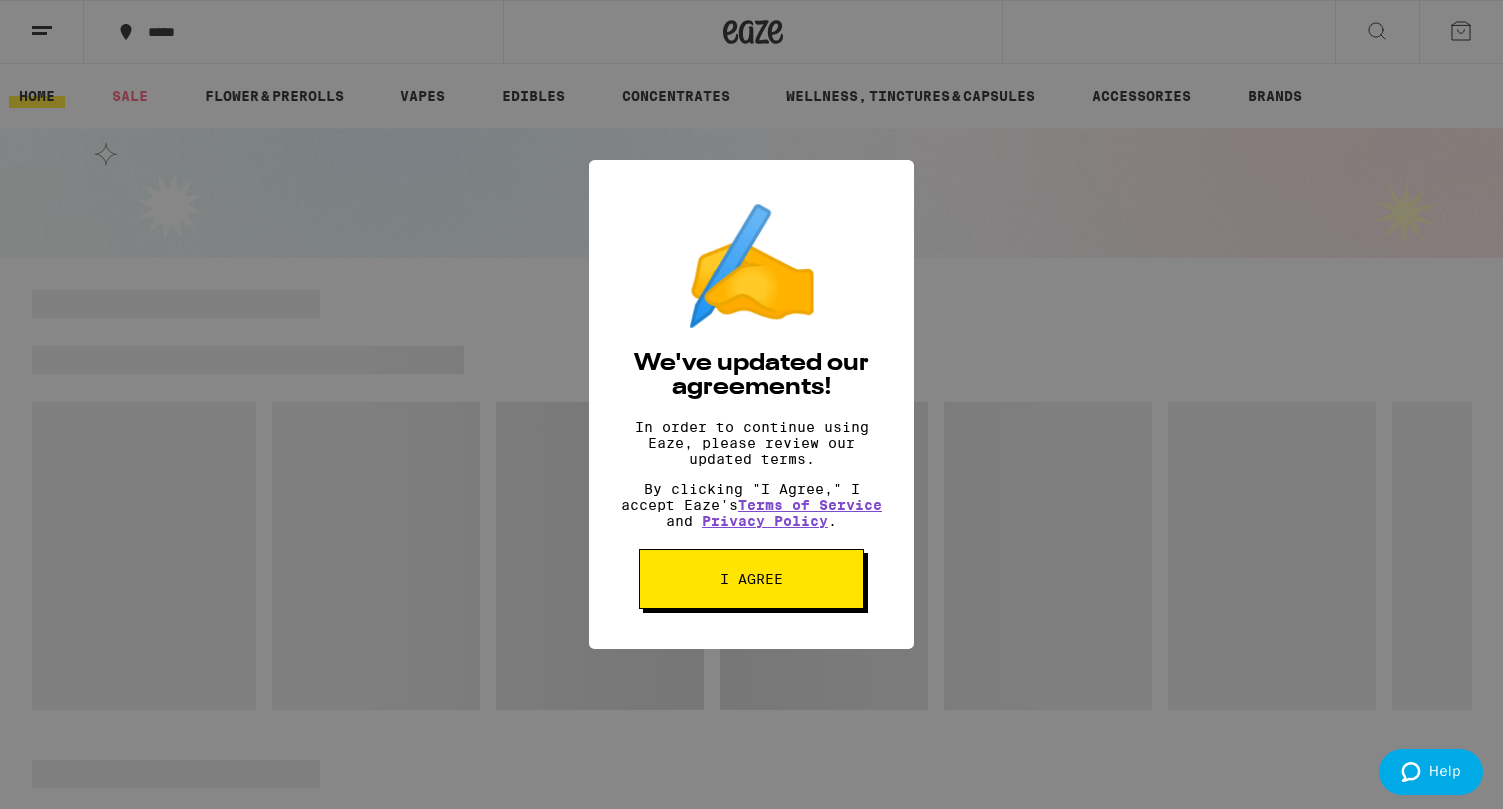 click on "I agree" at bounding box center [751, 579] 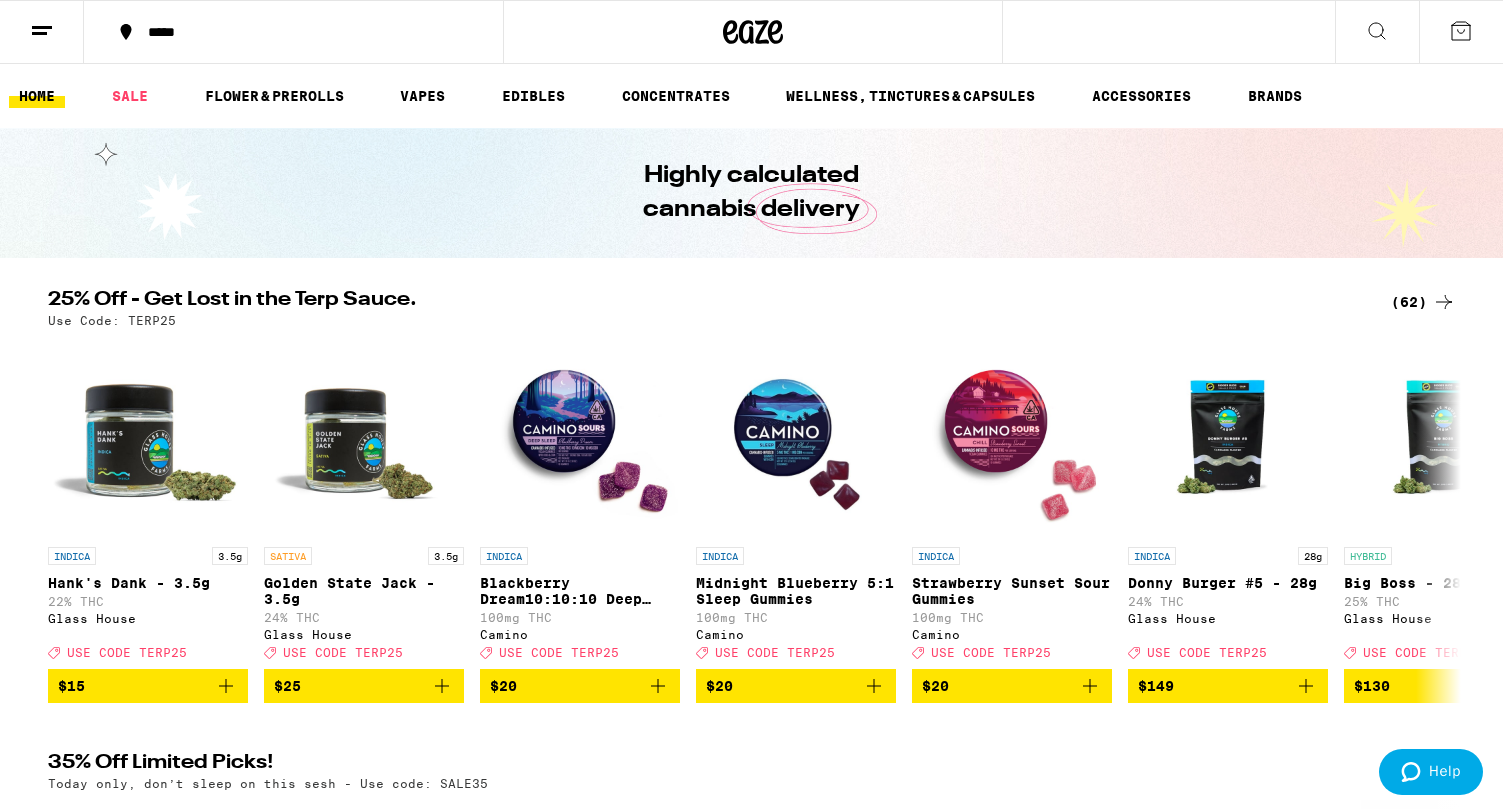 scroll, scrollTop: 0, scrollLeft: 0, axis: both 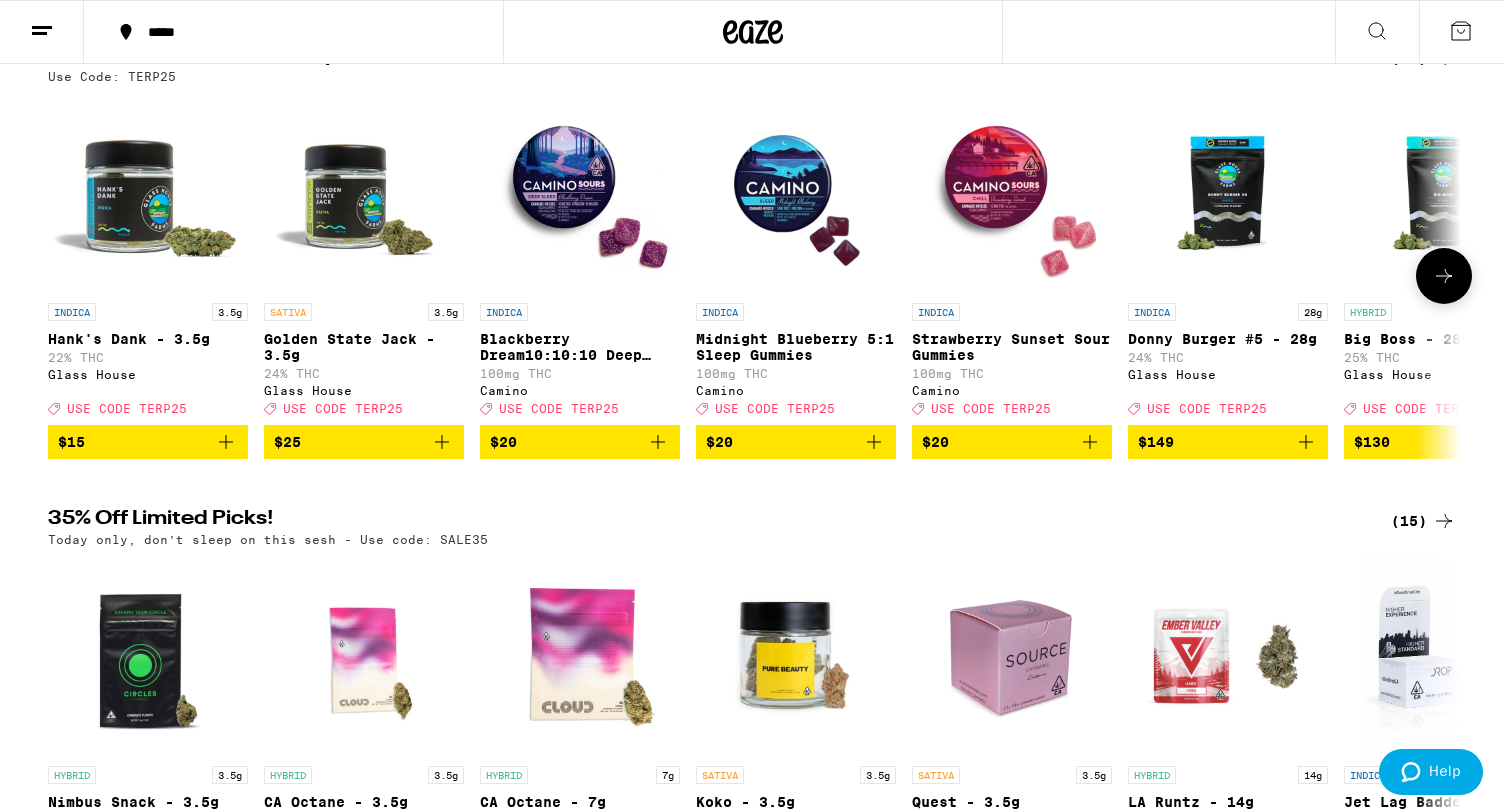 click at bounding box center (658, 442) 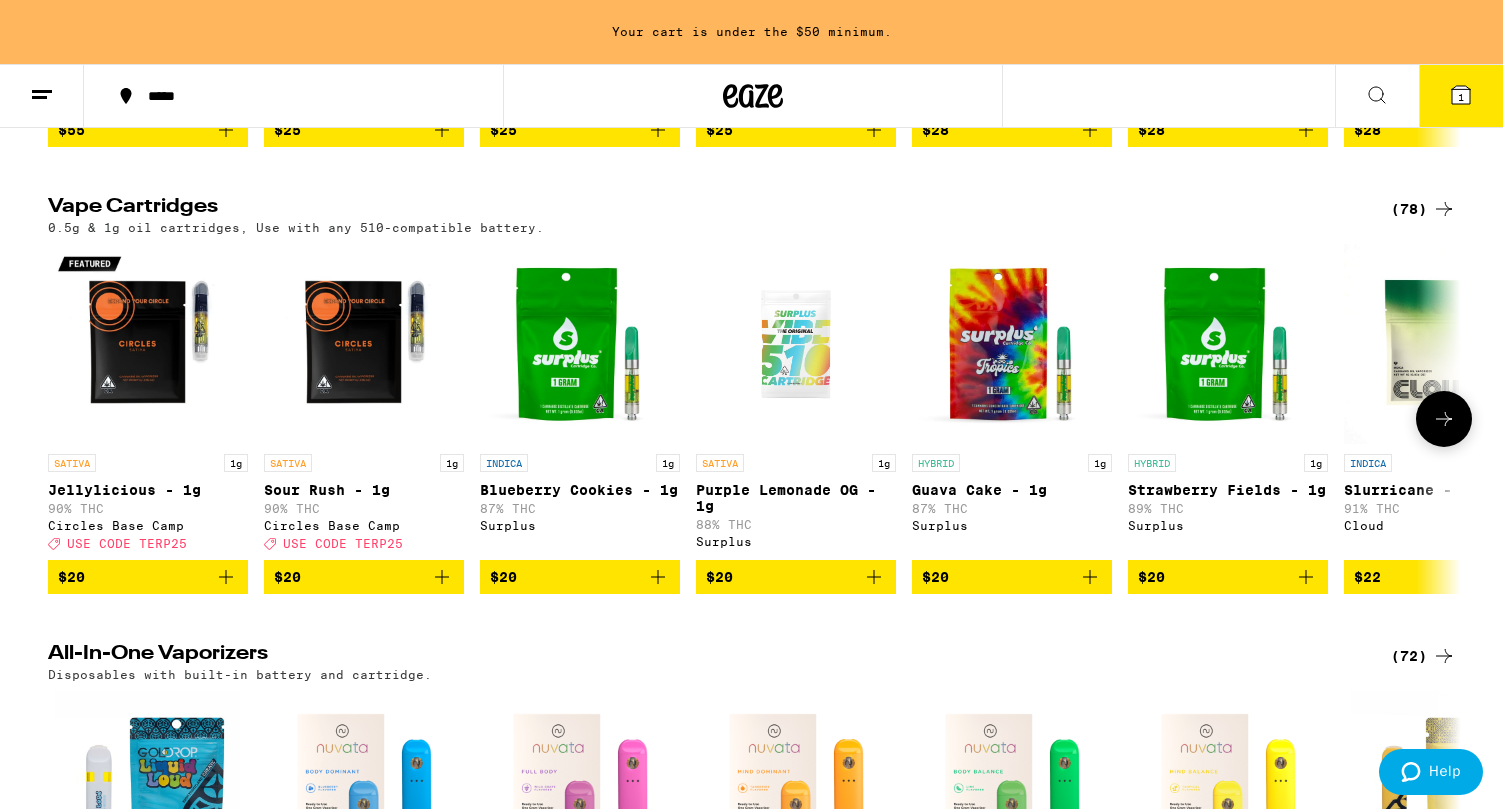 scroll, scrollTop: 2111, scrollLeft: 0, axis: vertical 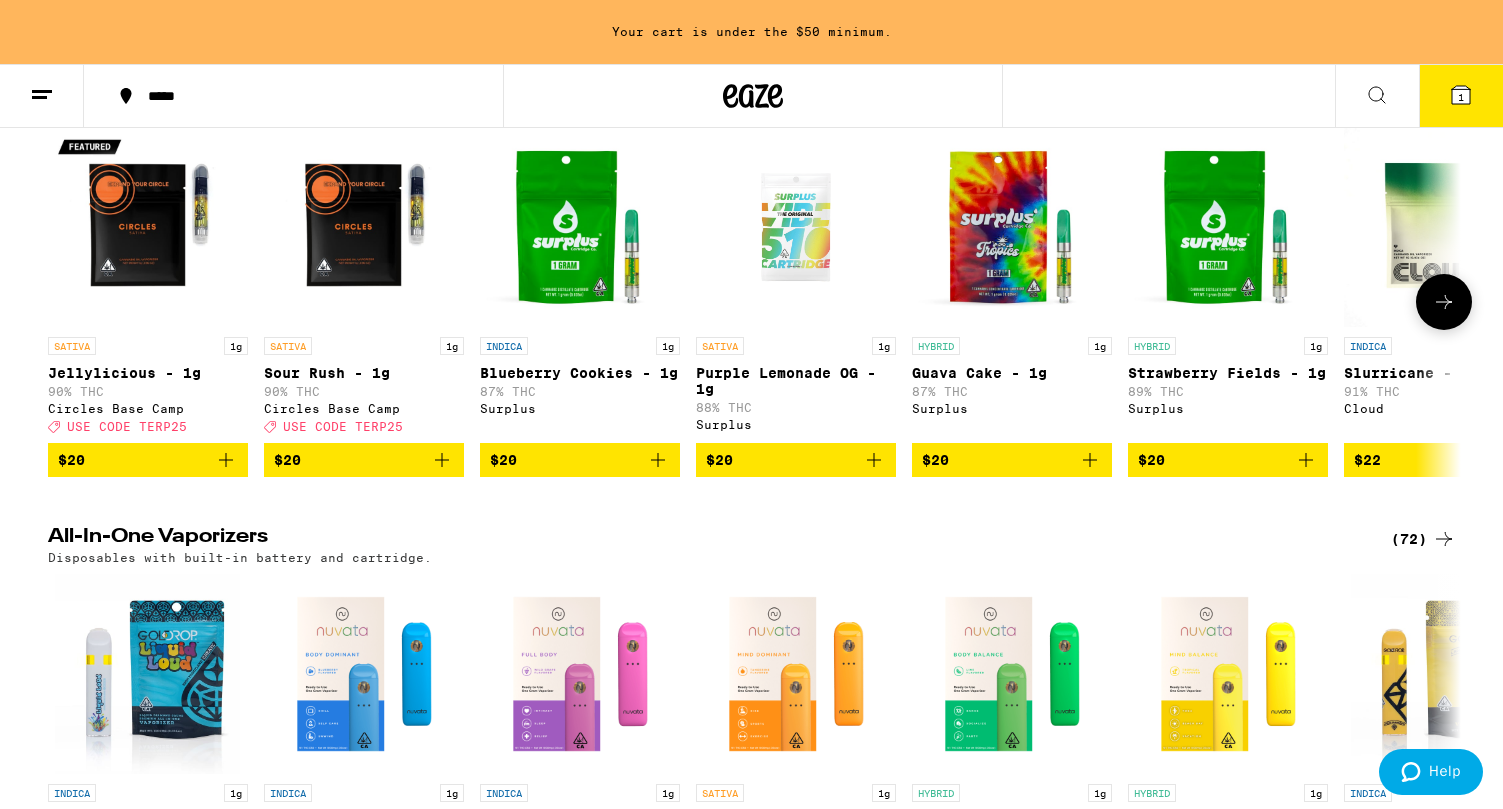 click at bounding box center (658, 460) 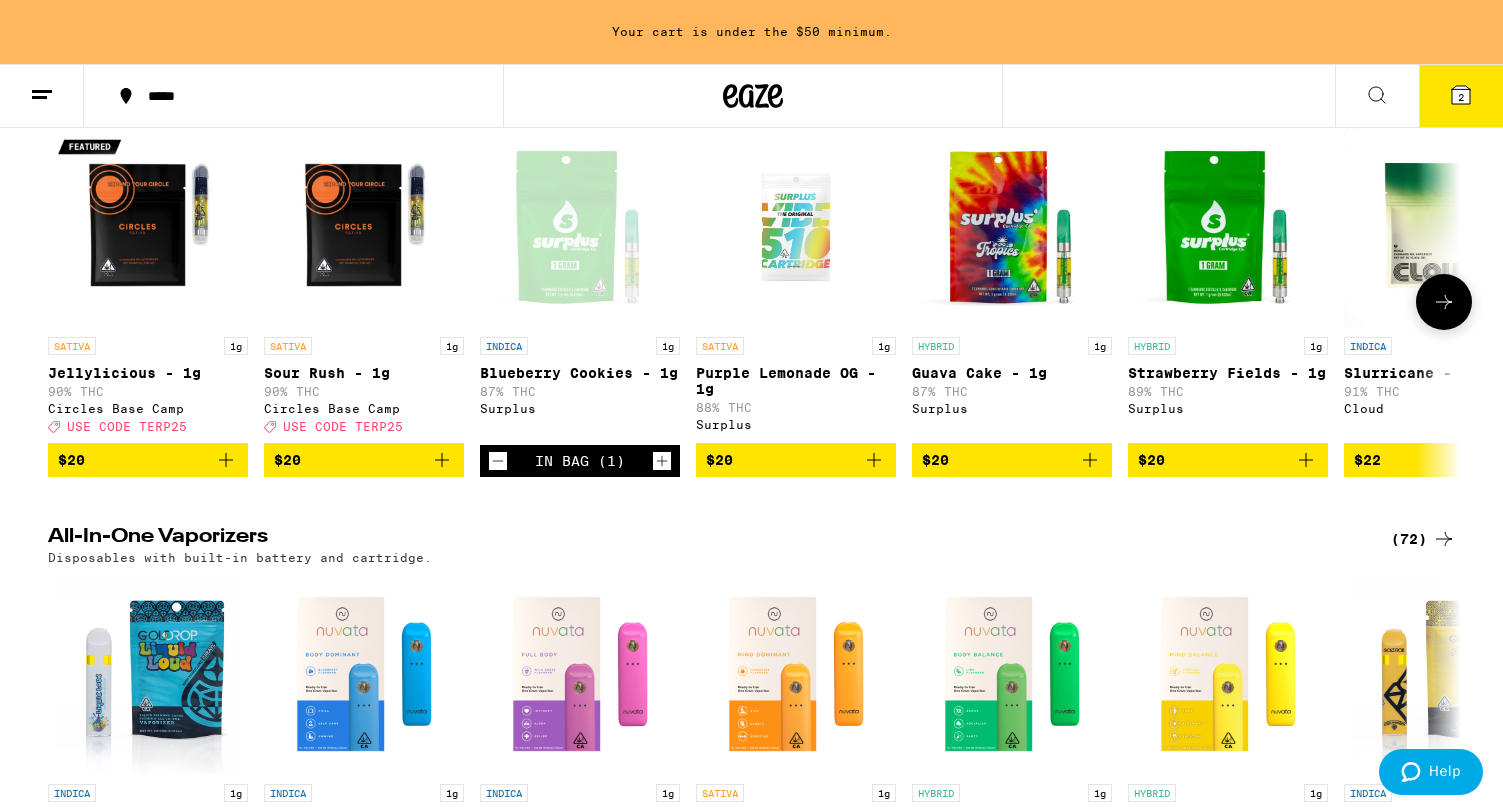 click at bounding box center (662, 461) 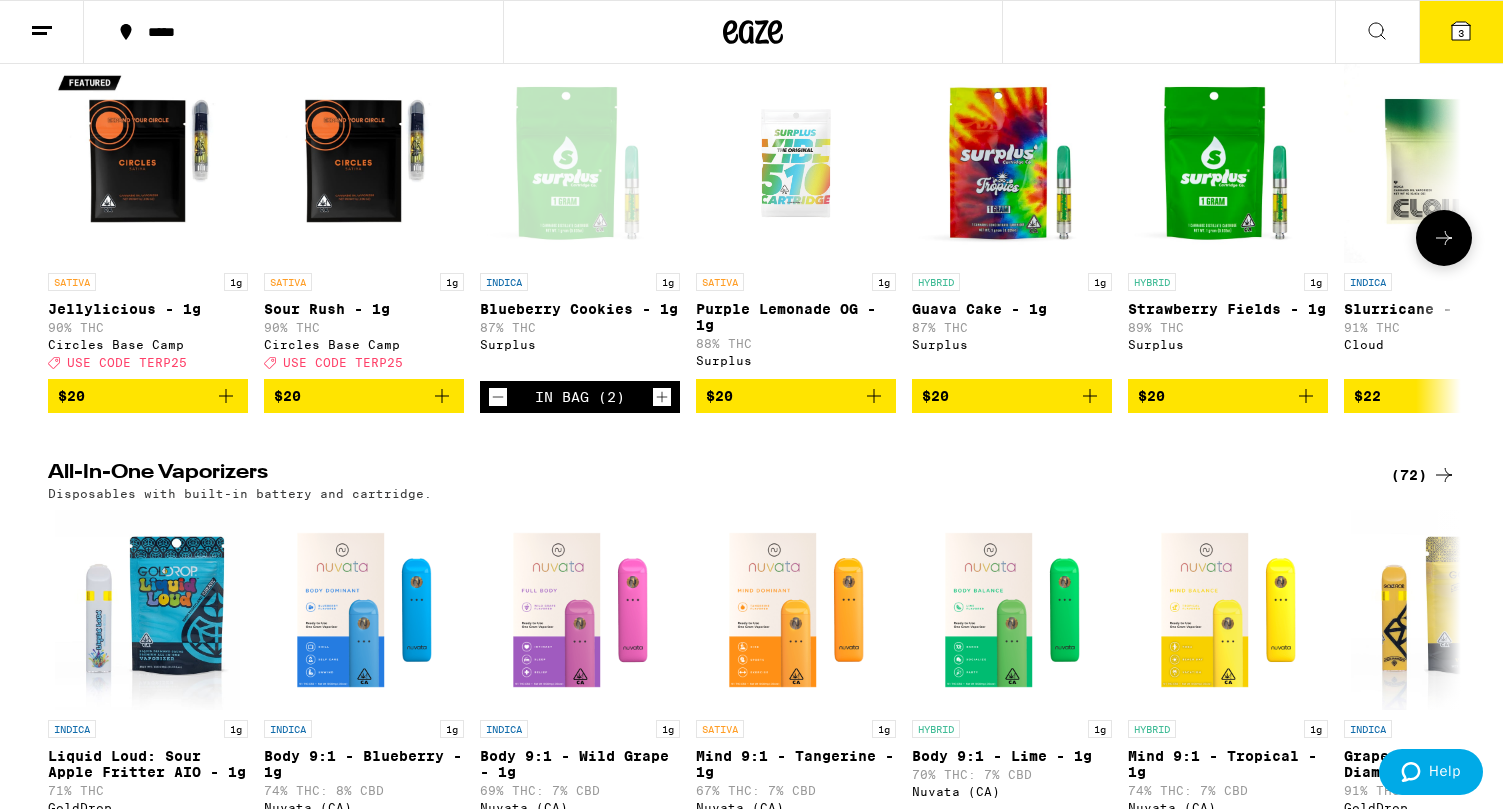 scroll, scrollTop: 2047, scrollLeft: 0, axis: vertical 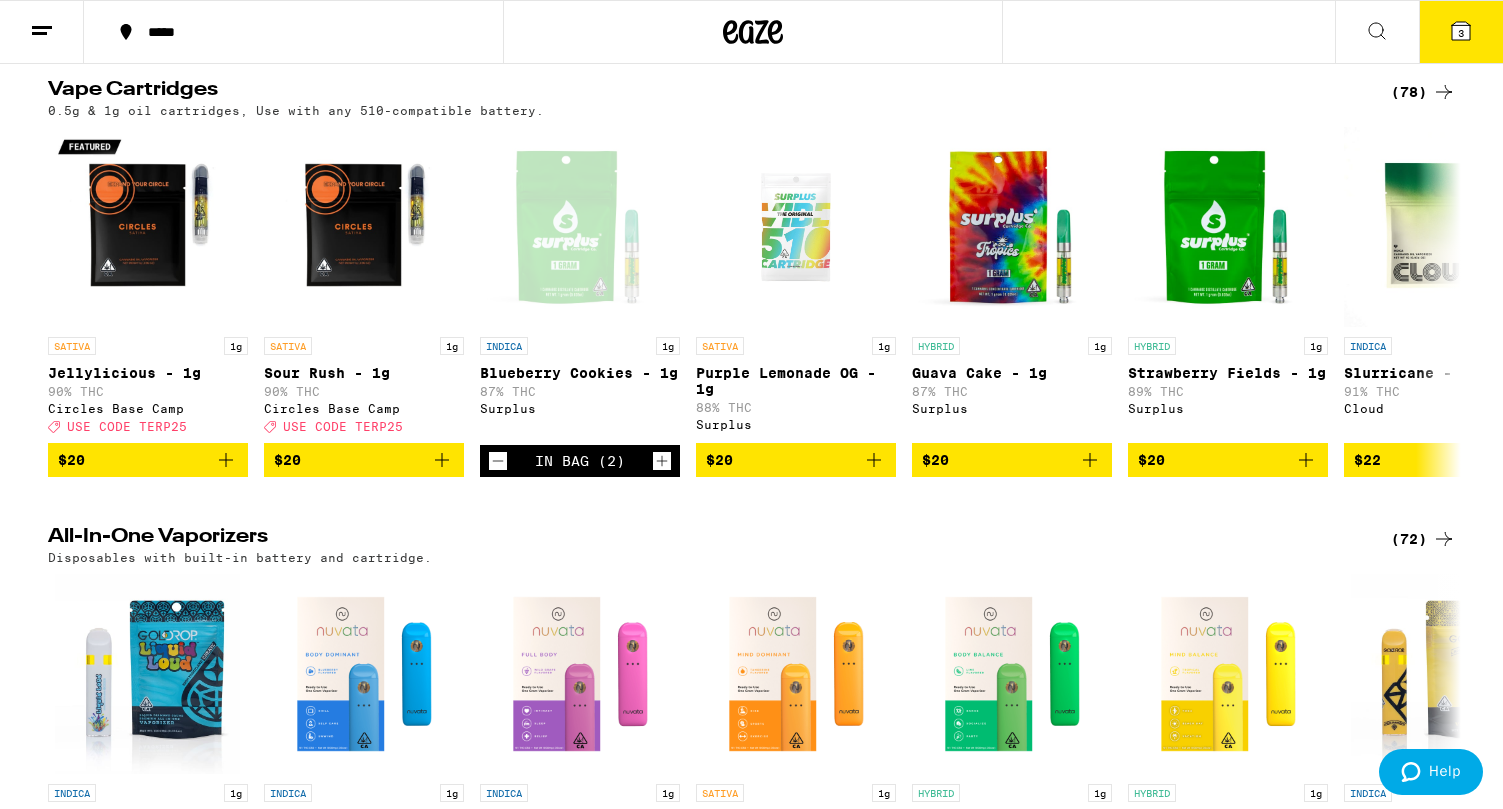 click on "3" at bounding box center [1461, 32] 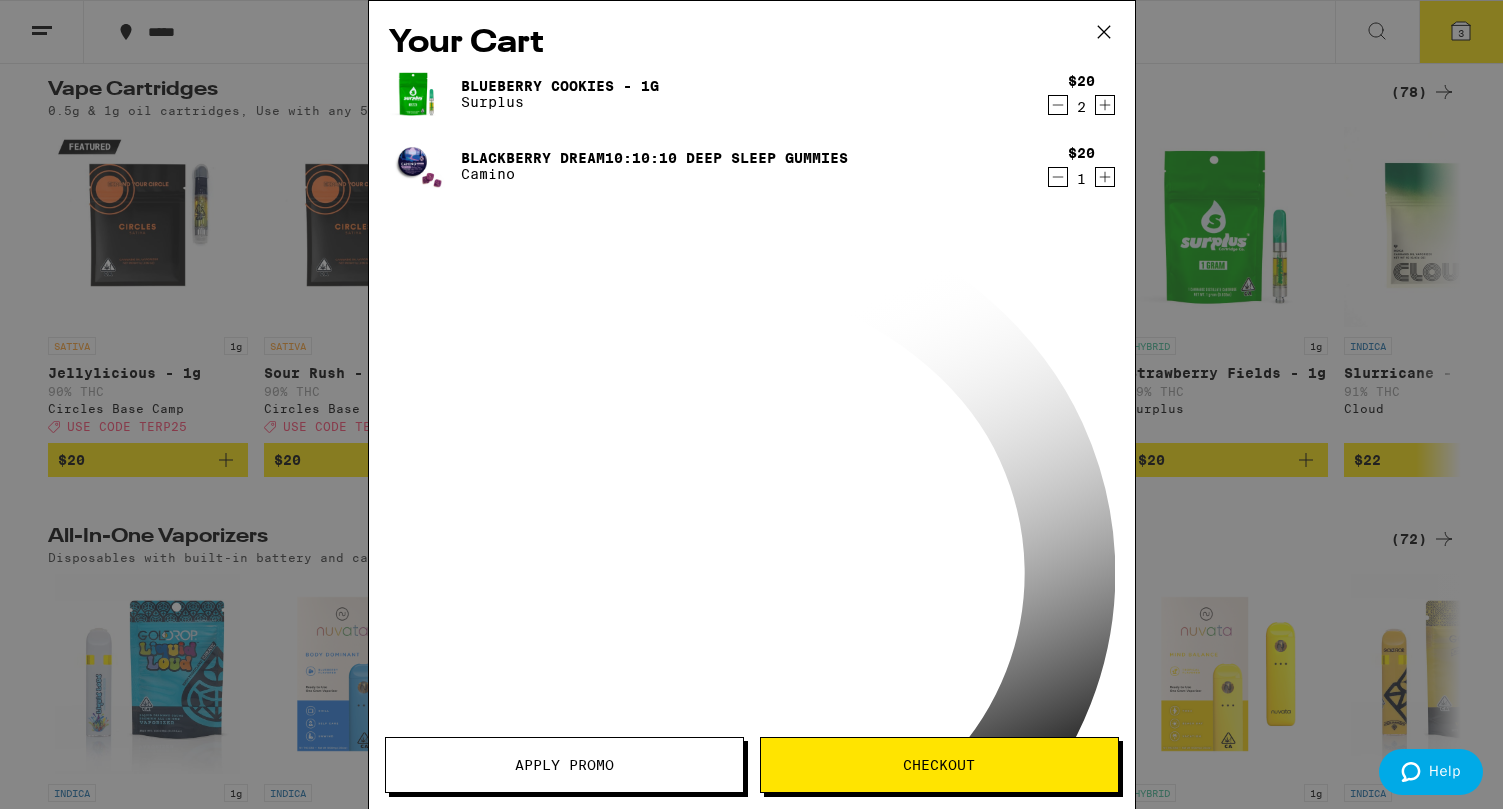 click on "Apply Promo" at bounding box center (564, 765) 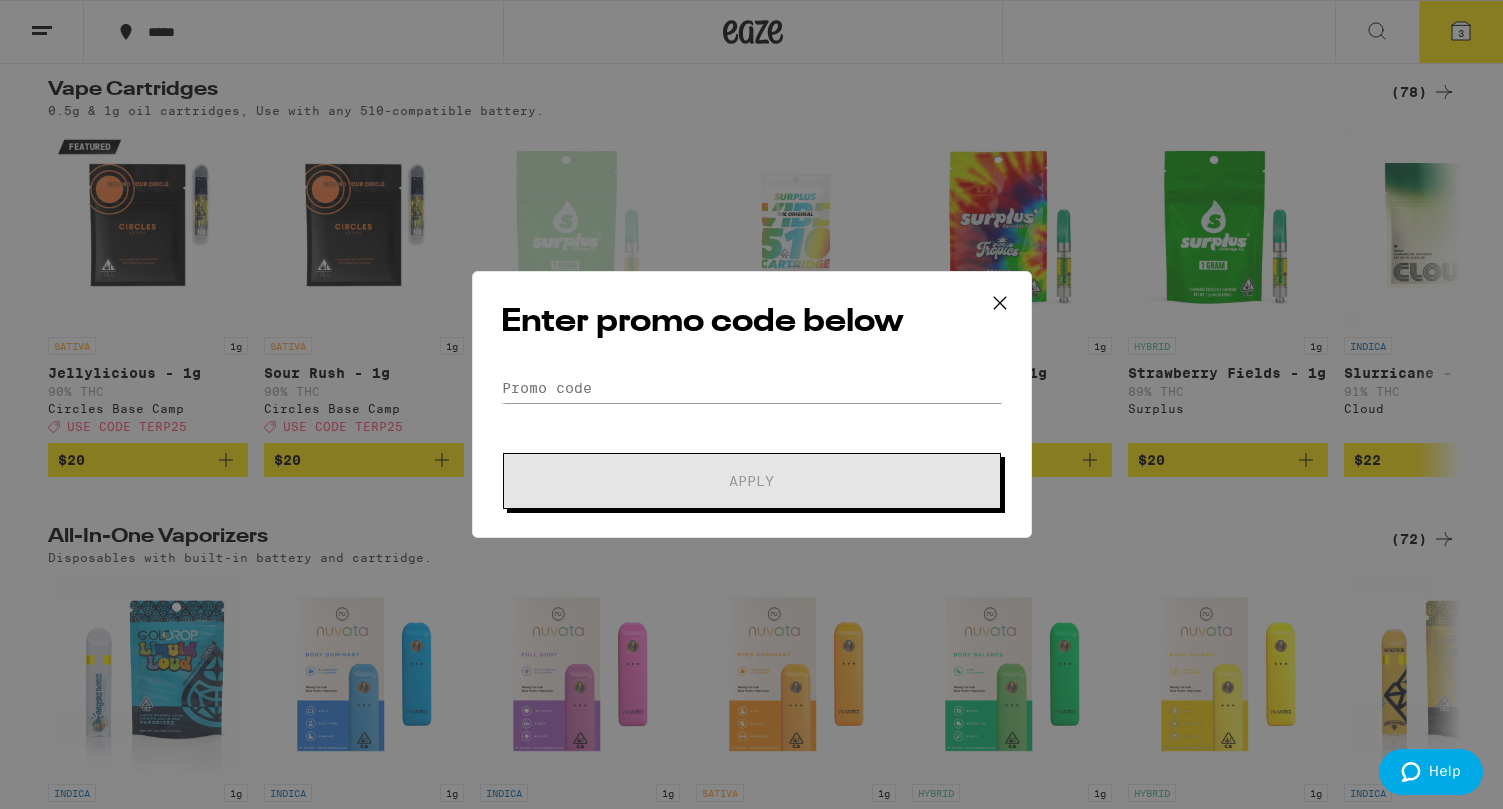 scroll, scrollTop: 0, scrollLeft: 0, axis: both 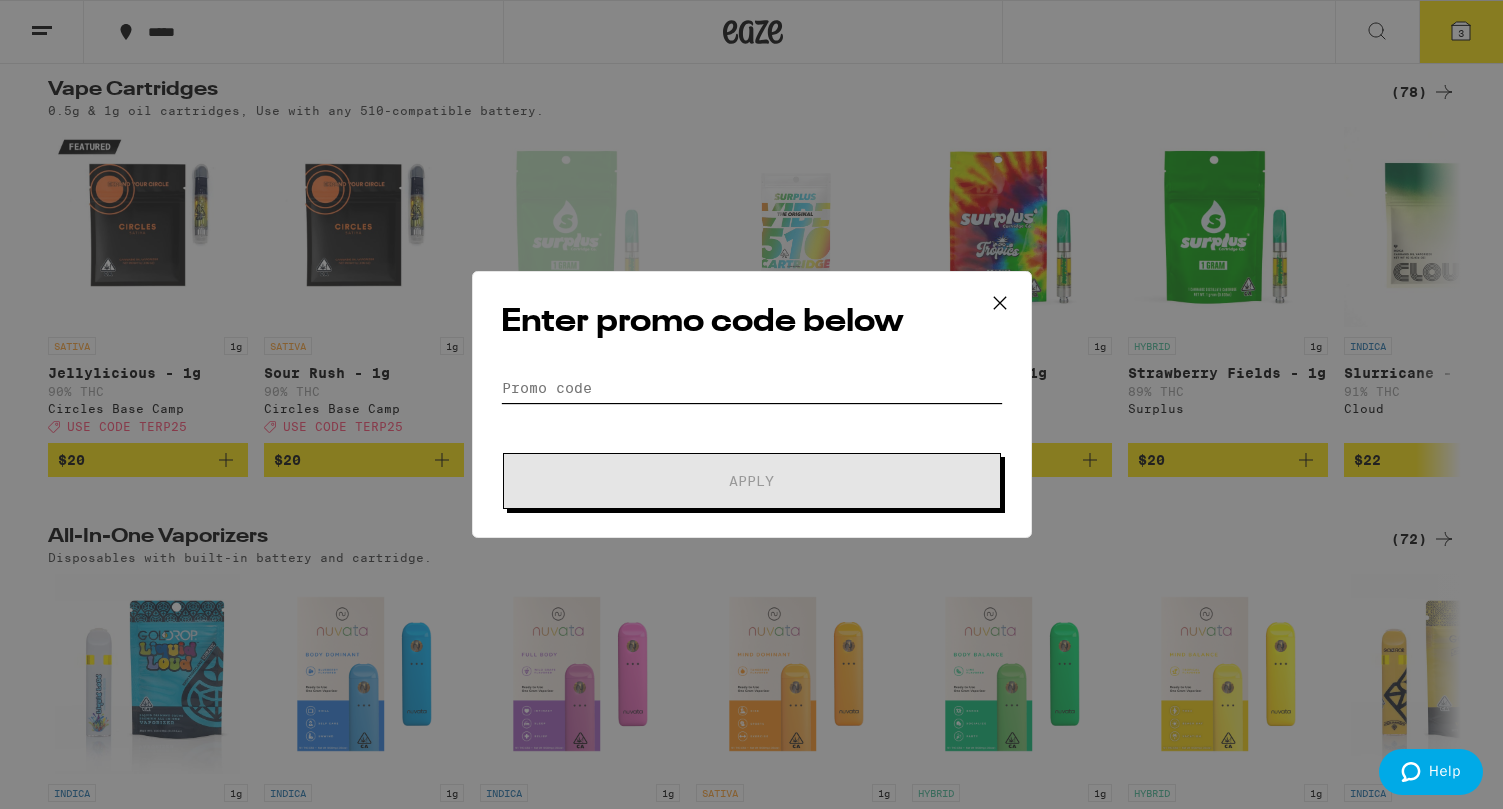 click on "Promo Code" at bounding box center (752, 388) 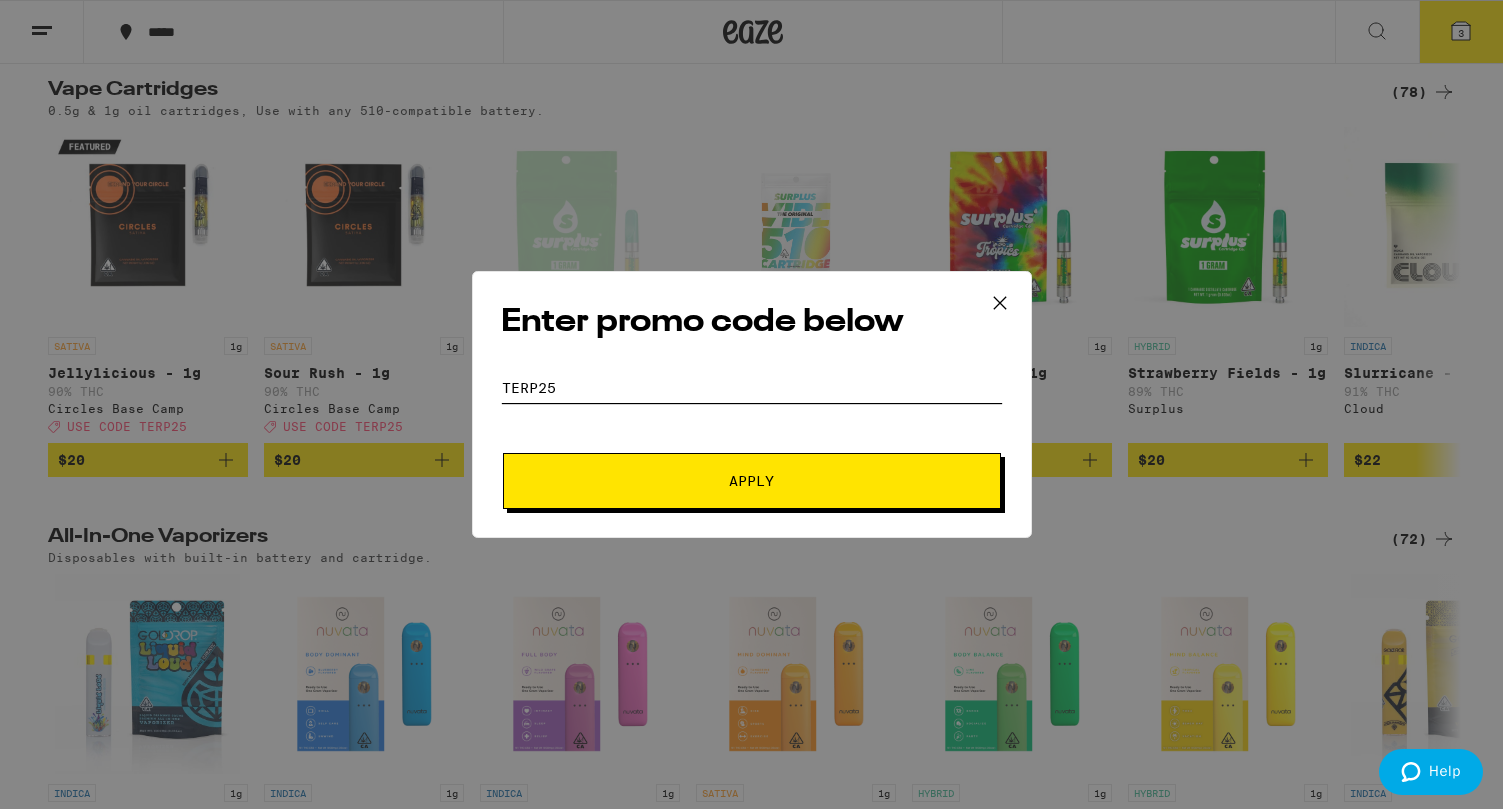 type on "TERP25" 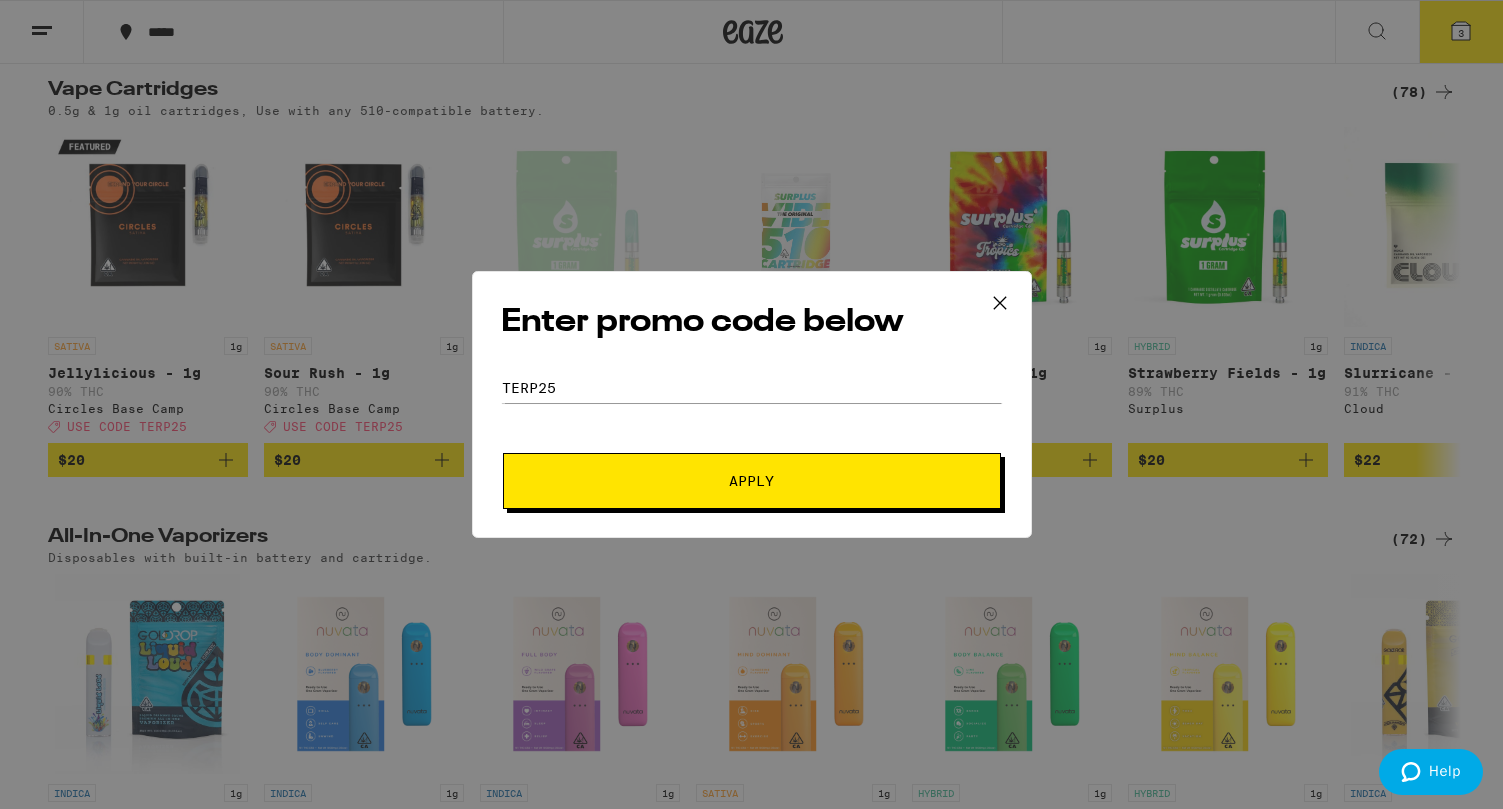 click on "Apply" at bounding box center [751, 481] 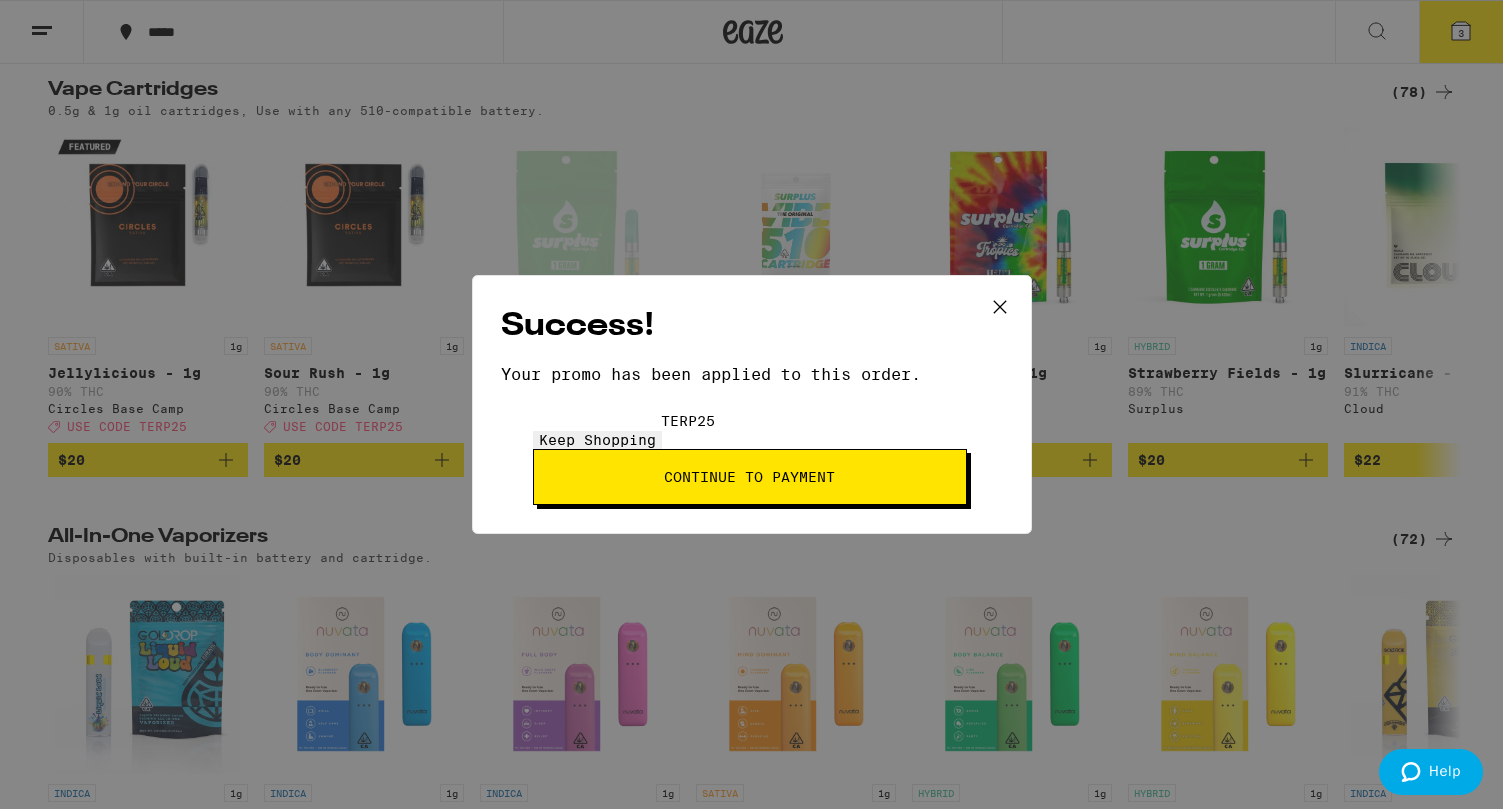 click on "Continue to payment" at bounding box center [750, 477] 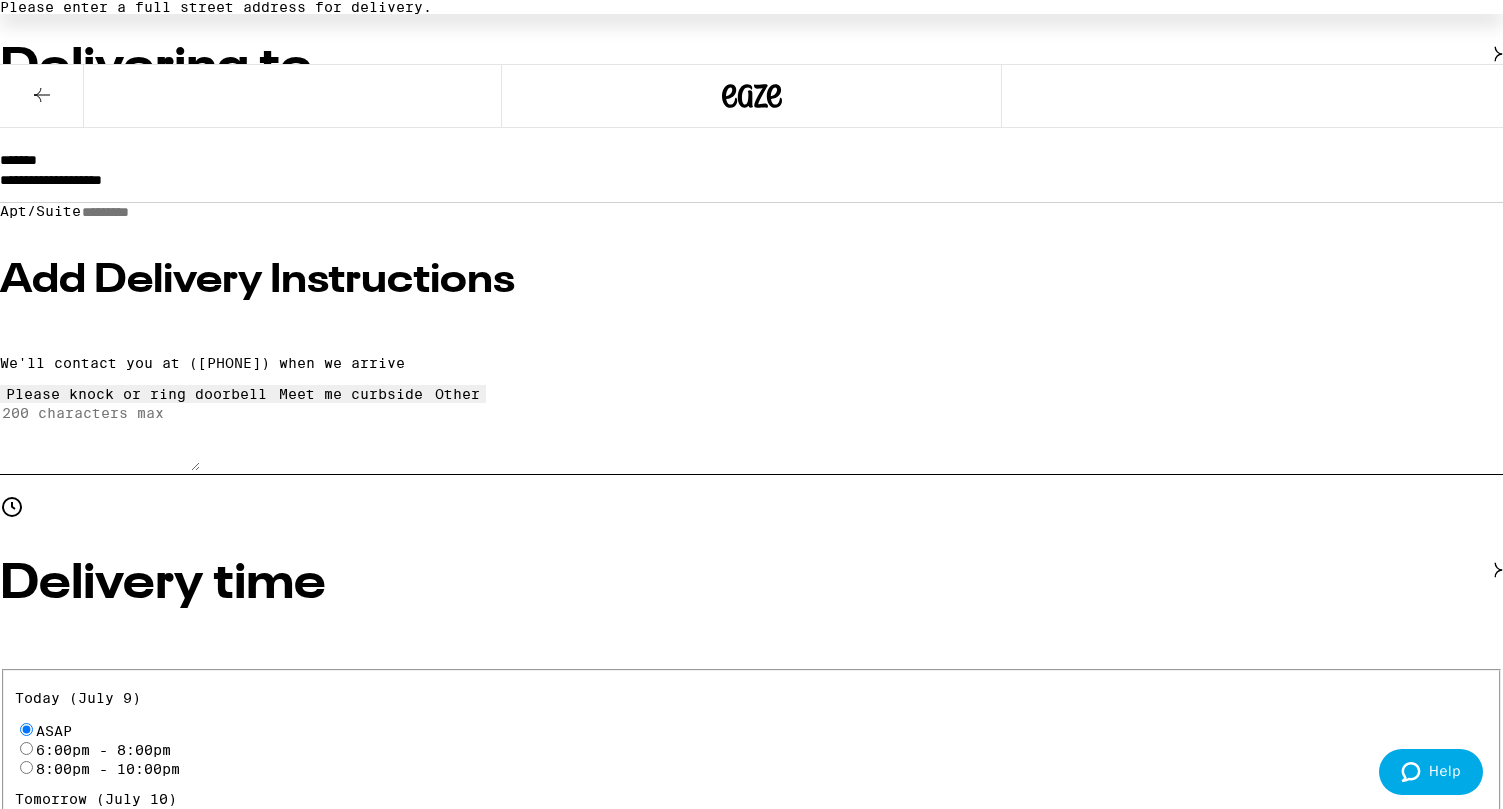 scroll, scrollTop: 319, scrollLeft: 0, axis: vertical 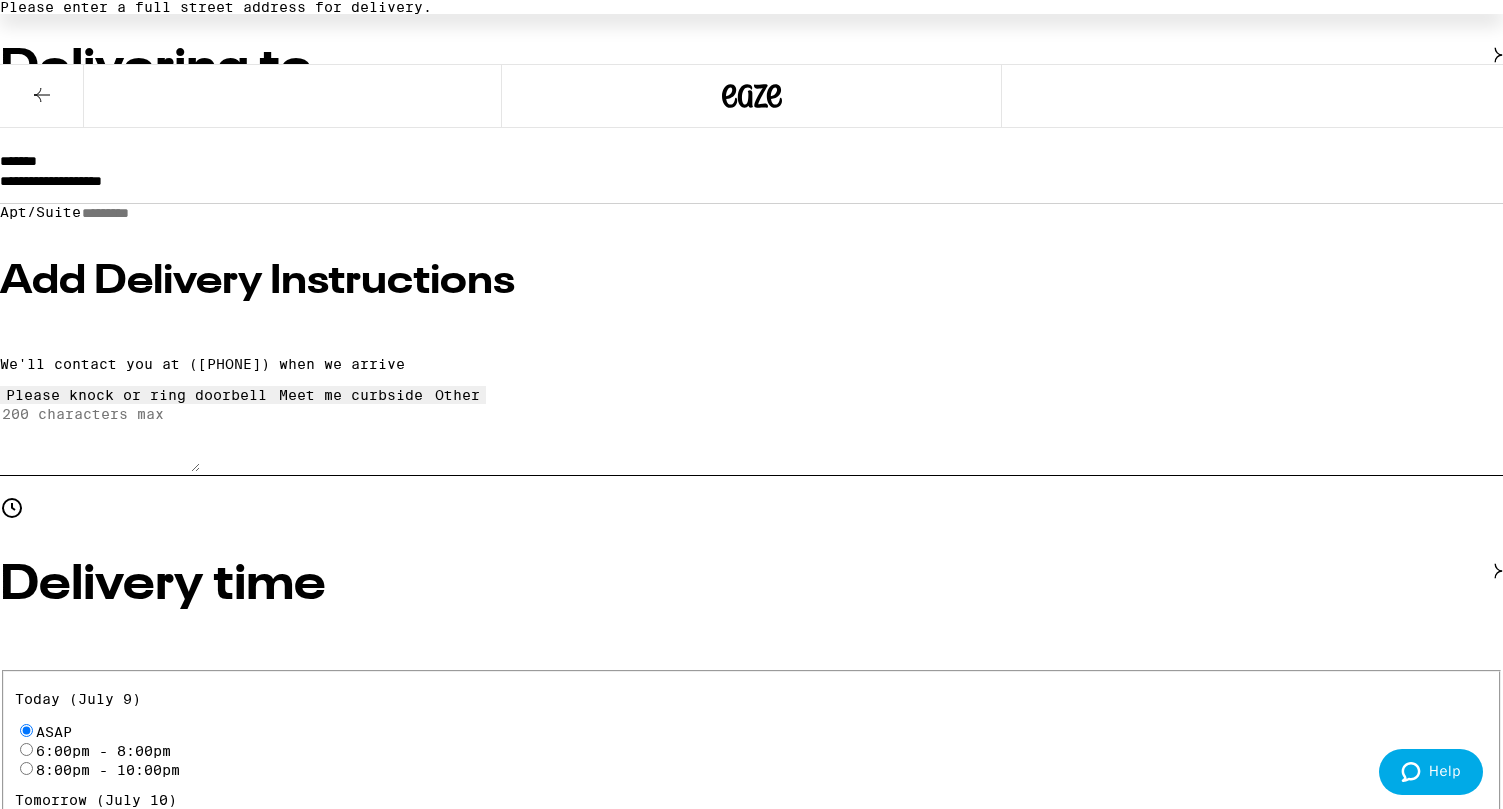 click on "6:00pm - 8:00pm" at bounding box center [26, 749] 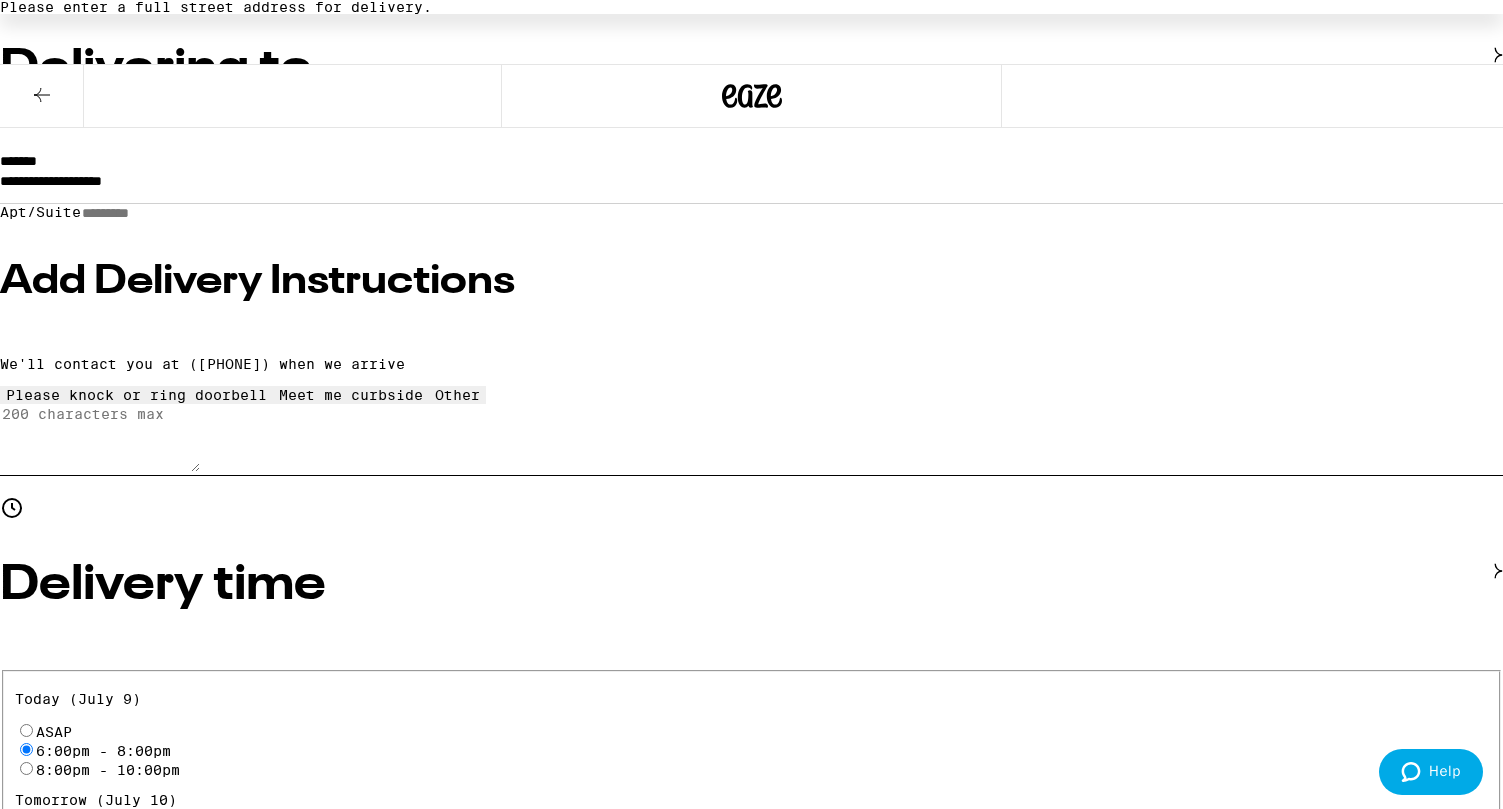radio on "true" 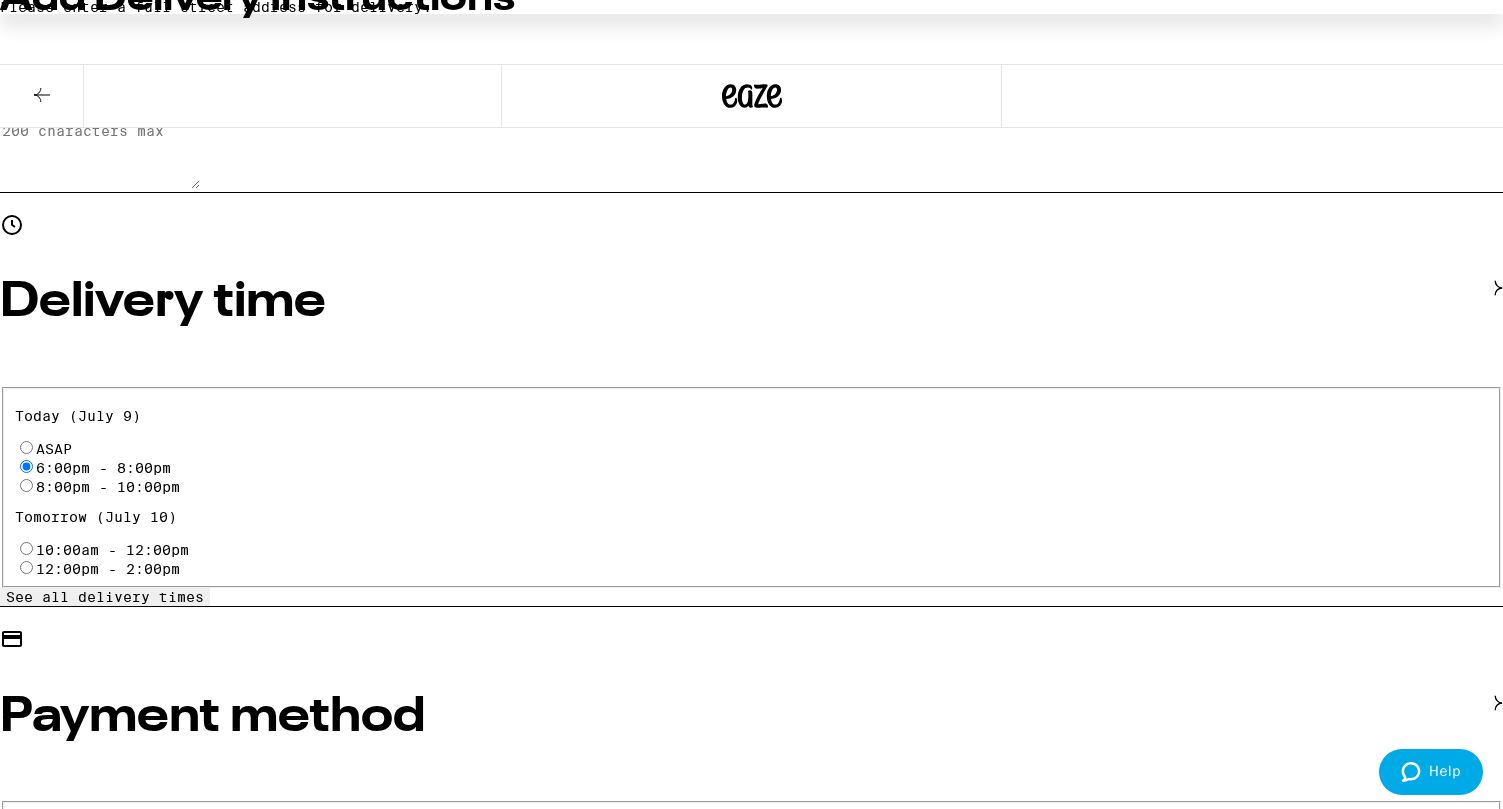 scroll, scrollTop: 611, scrollLeft: 0, axis: vertical 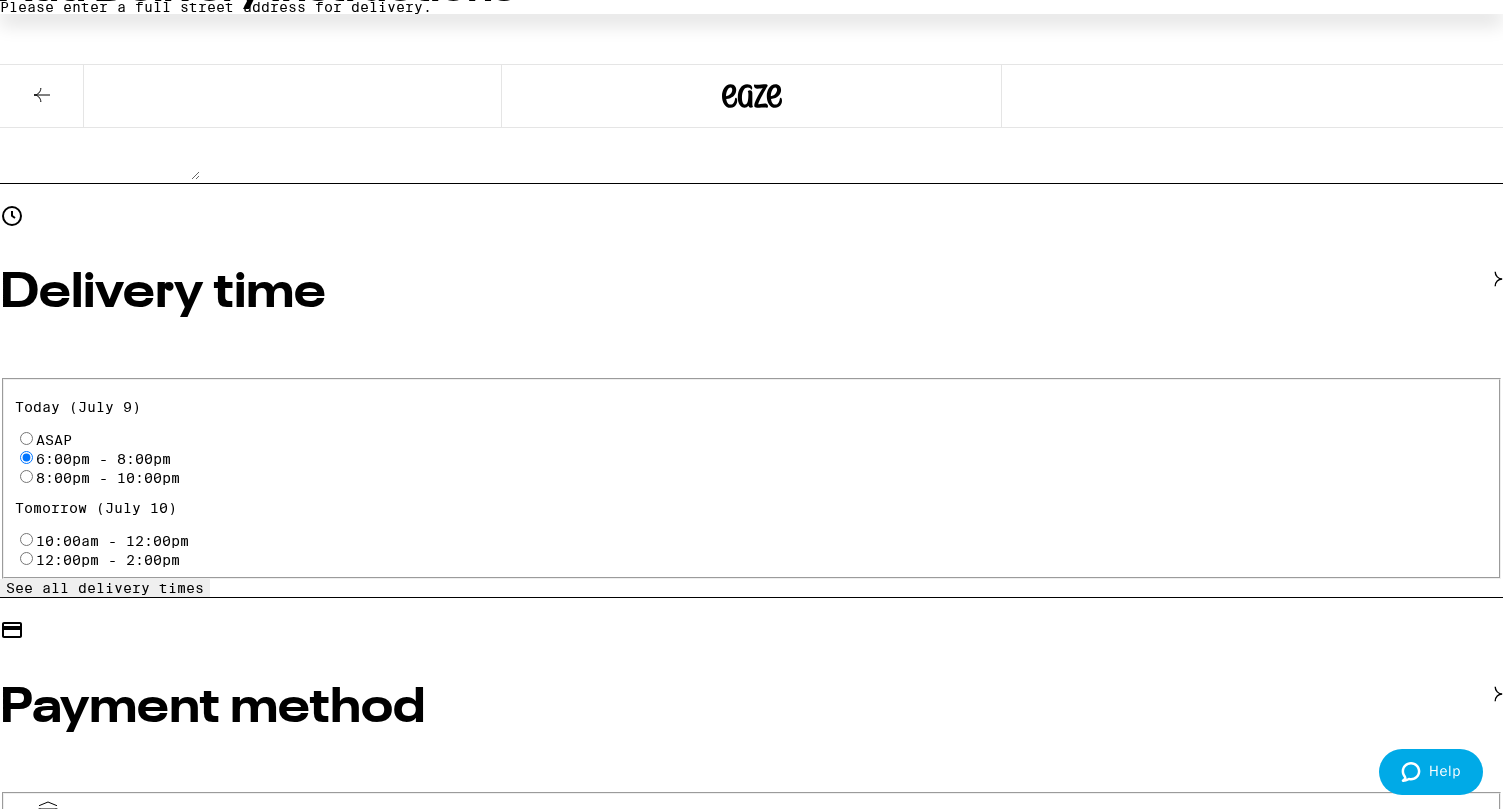 click on "Cash (in person)" at bounding box center (26, 870) 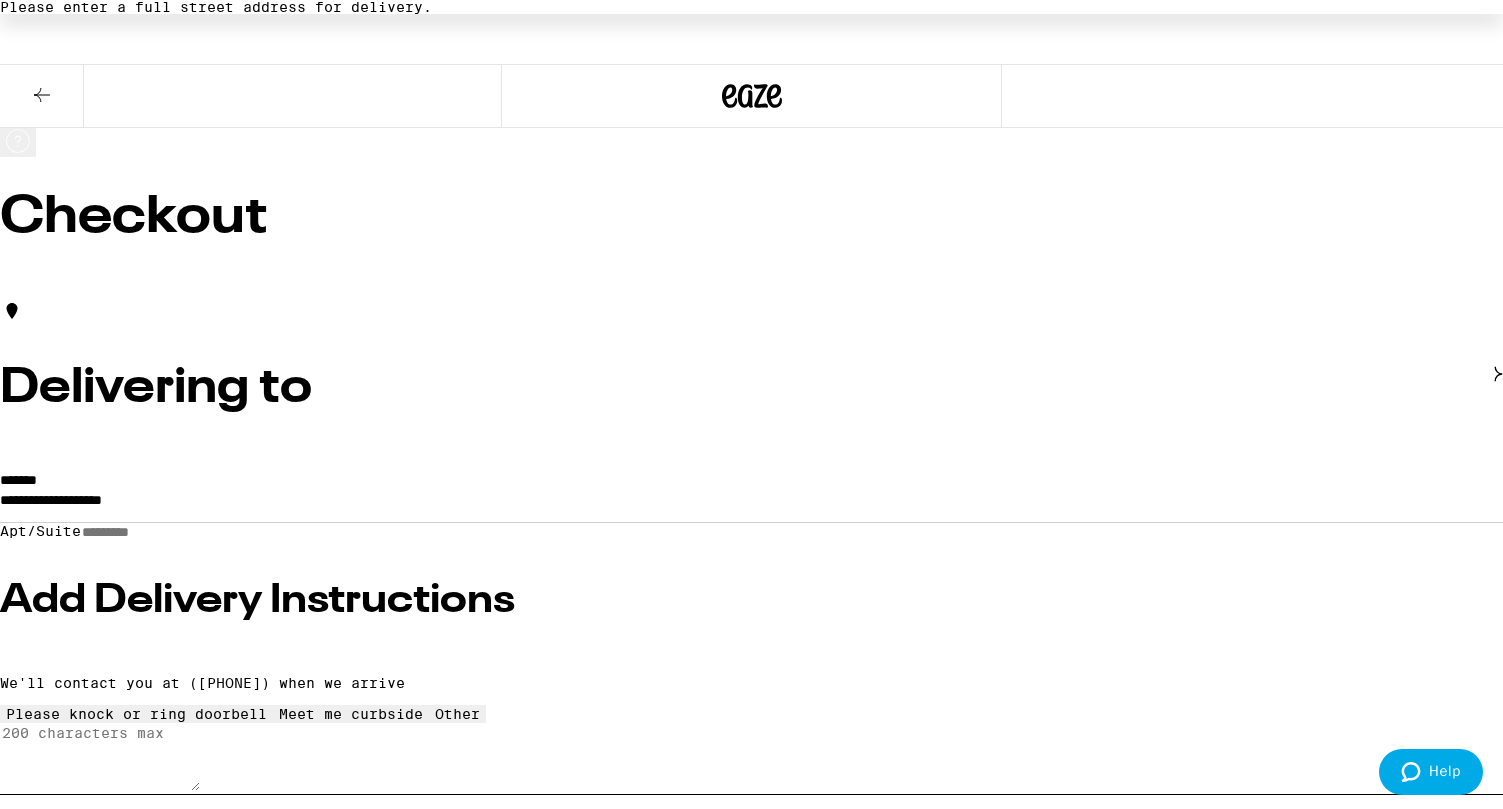 click on "**********" at bounding box center [751, 505] 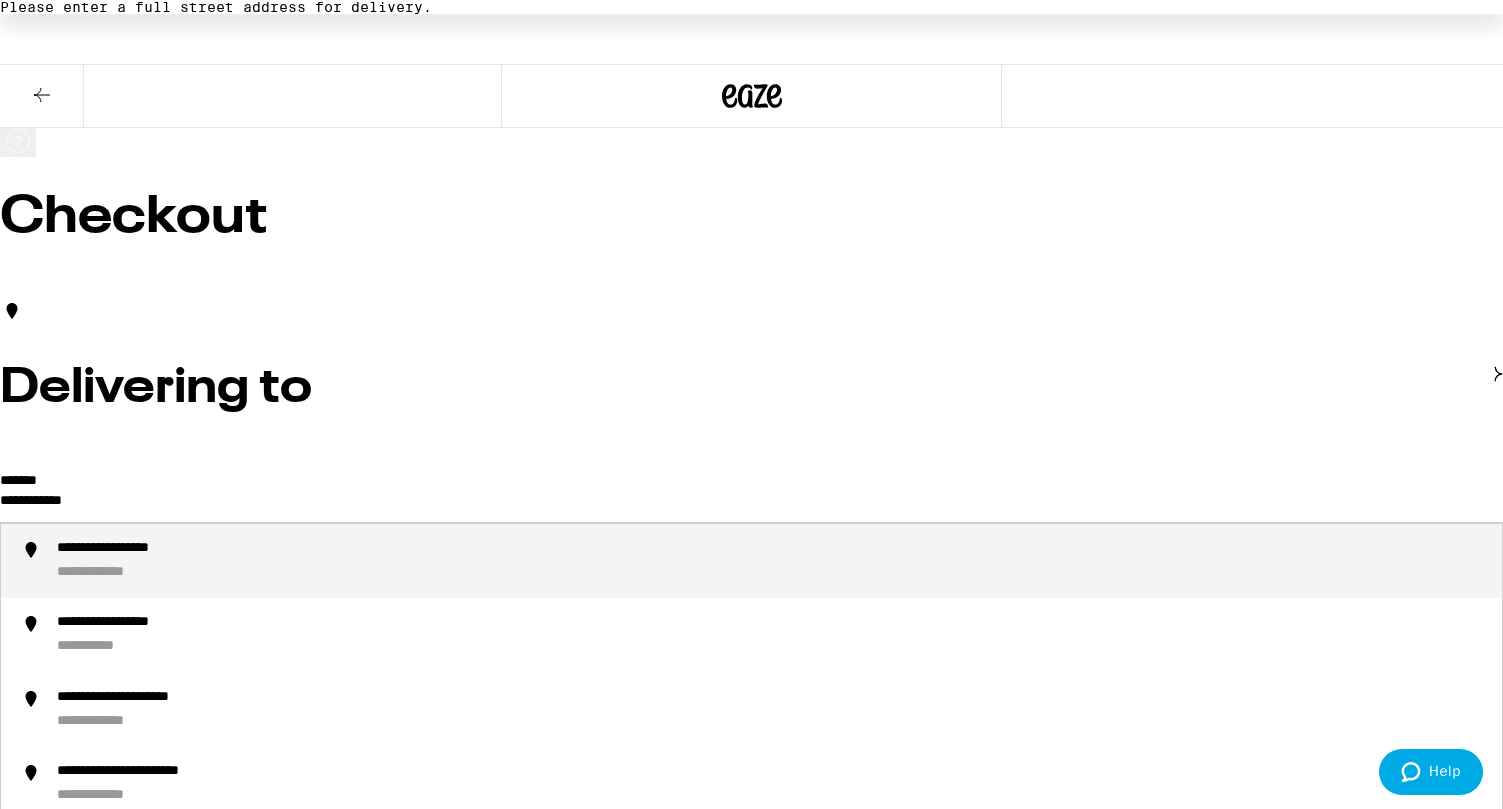 type on "**********" 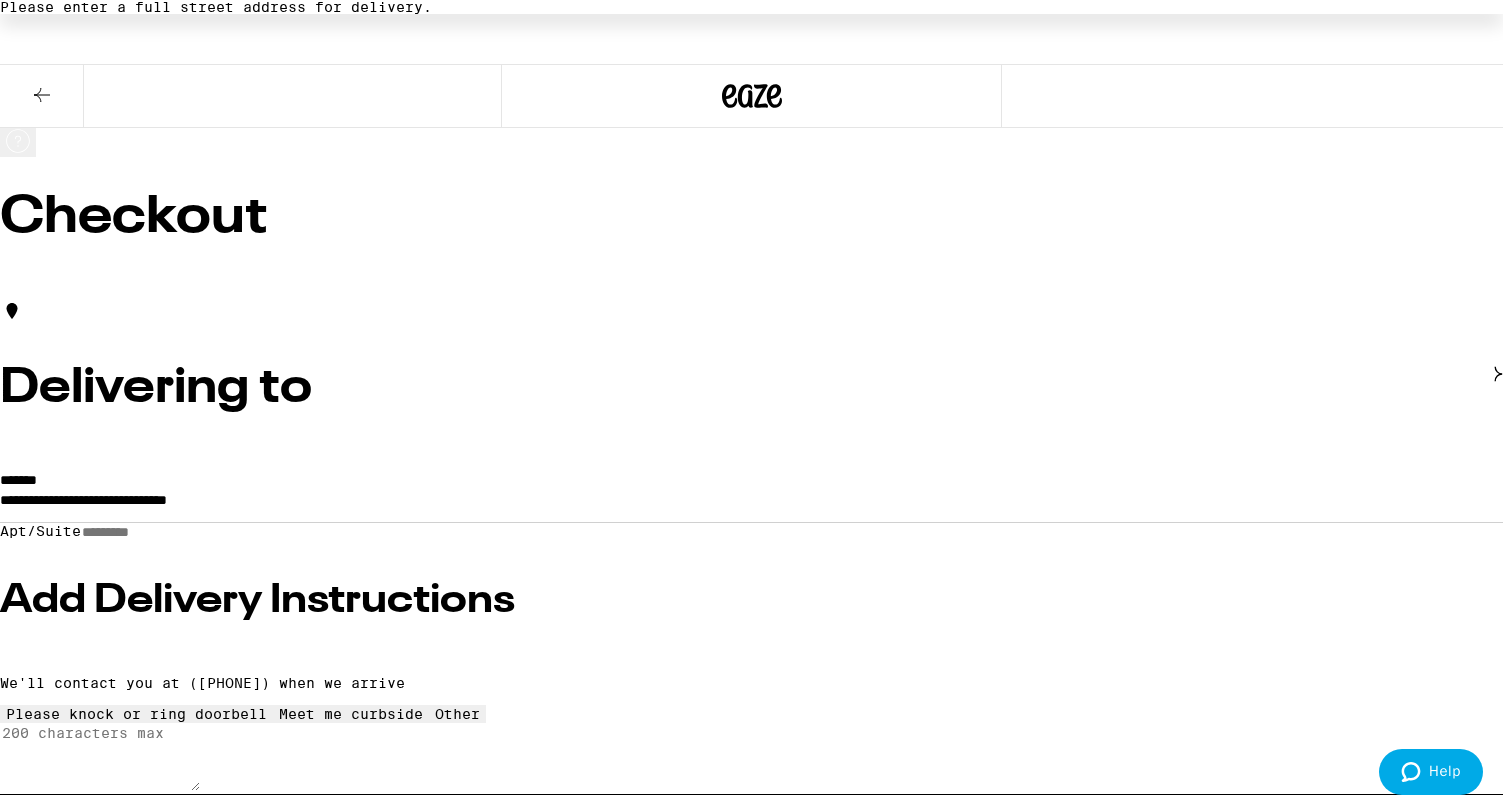 click on "Apt/Suite" at bounding box center (152, 532) 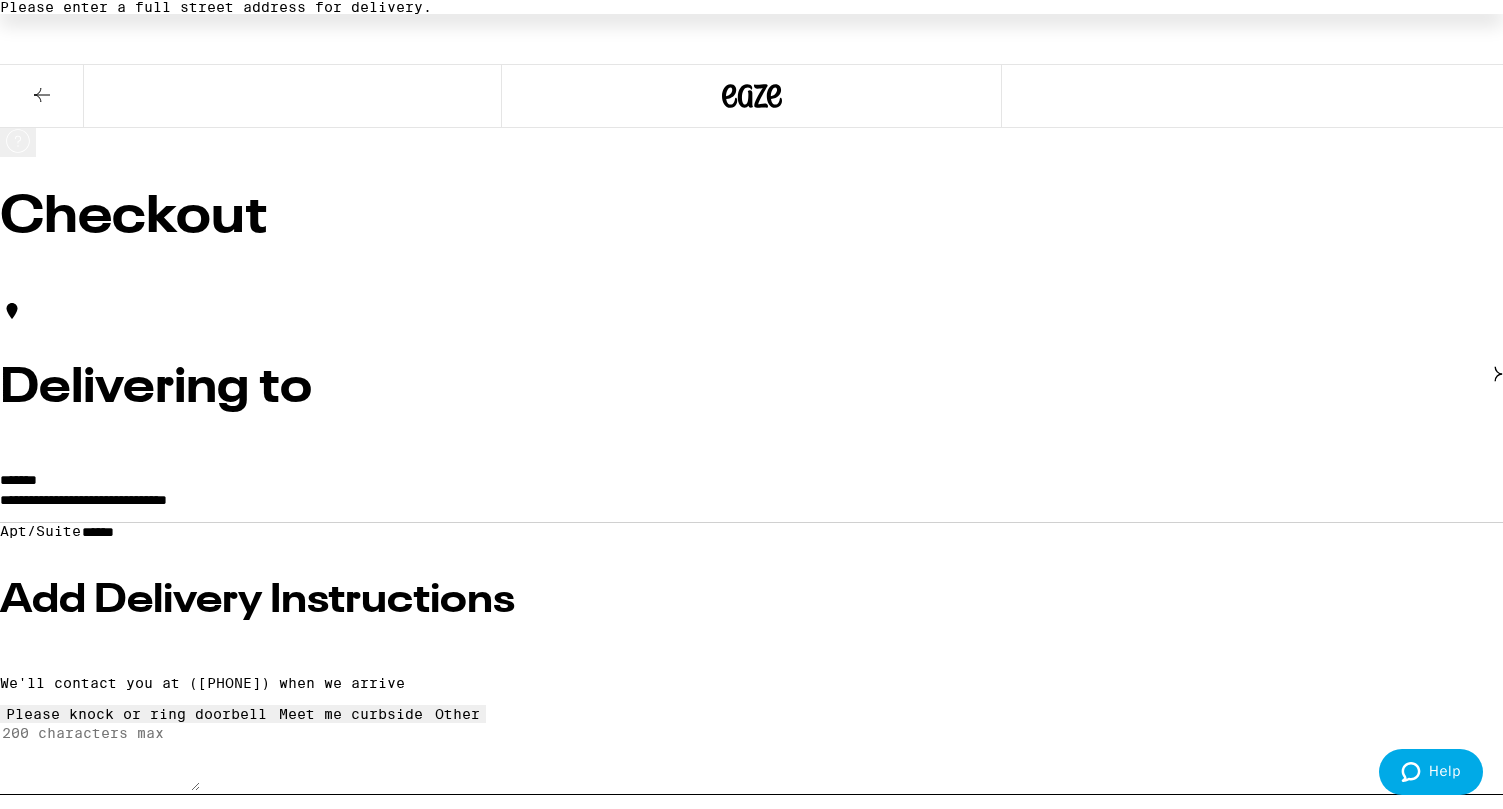 type on "******" 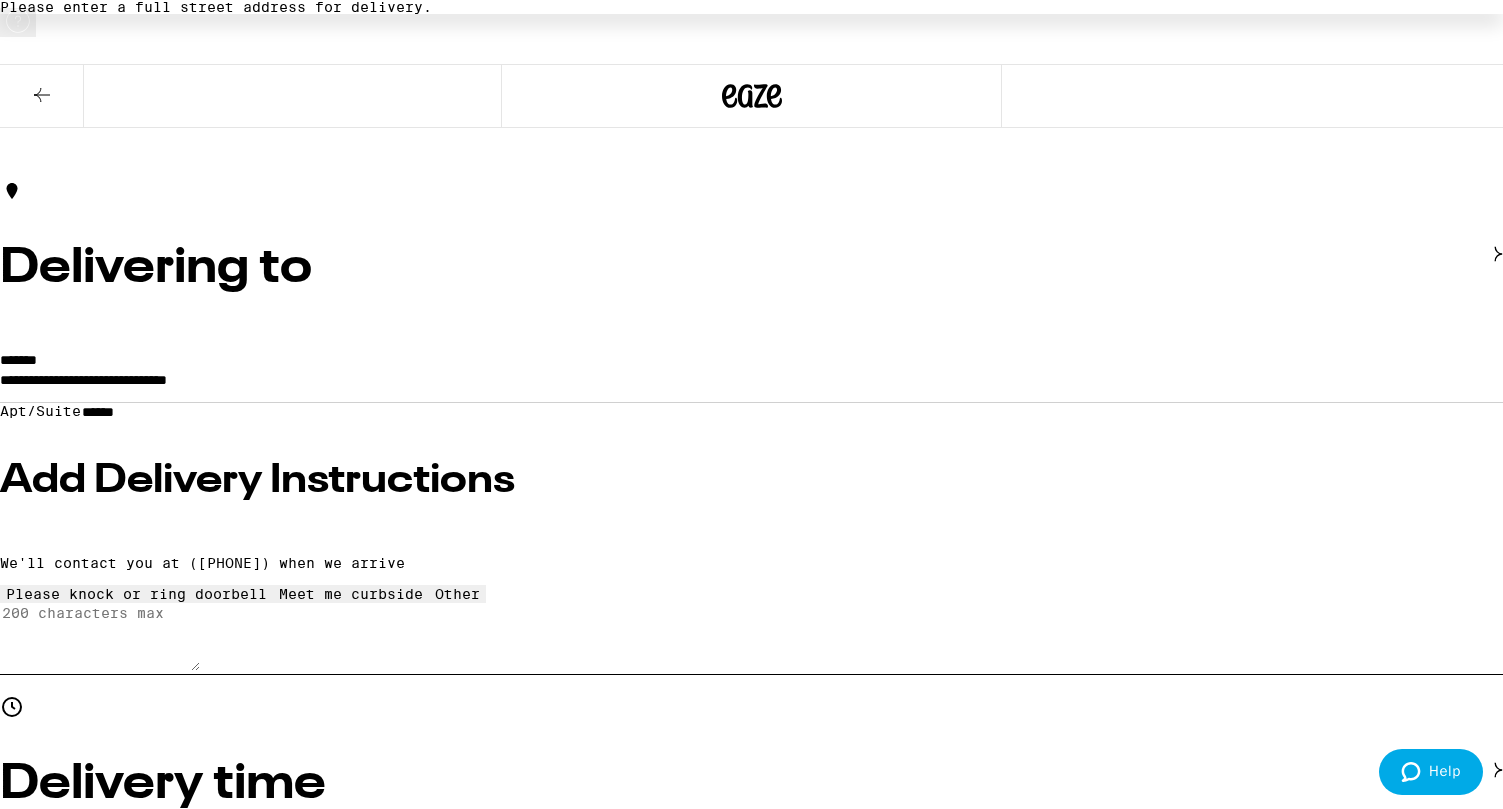 scroll, scrollTop: 0, scrollLeft: 0, axis: both 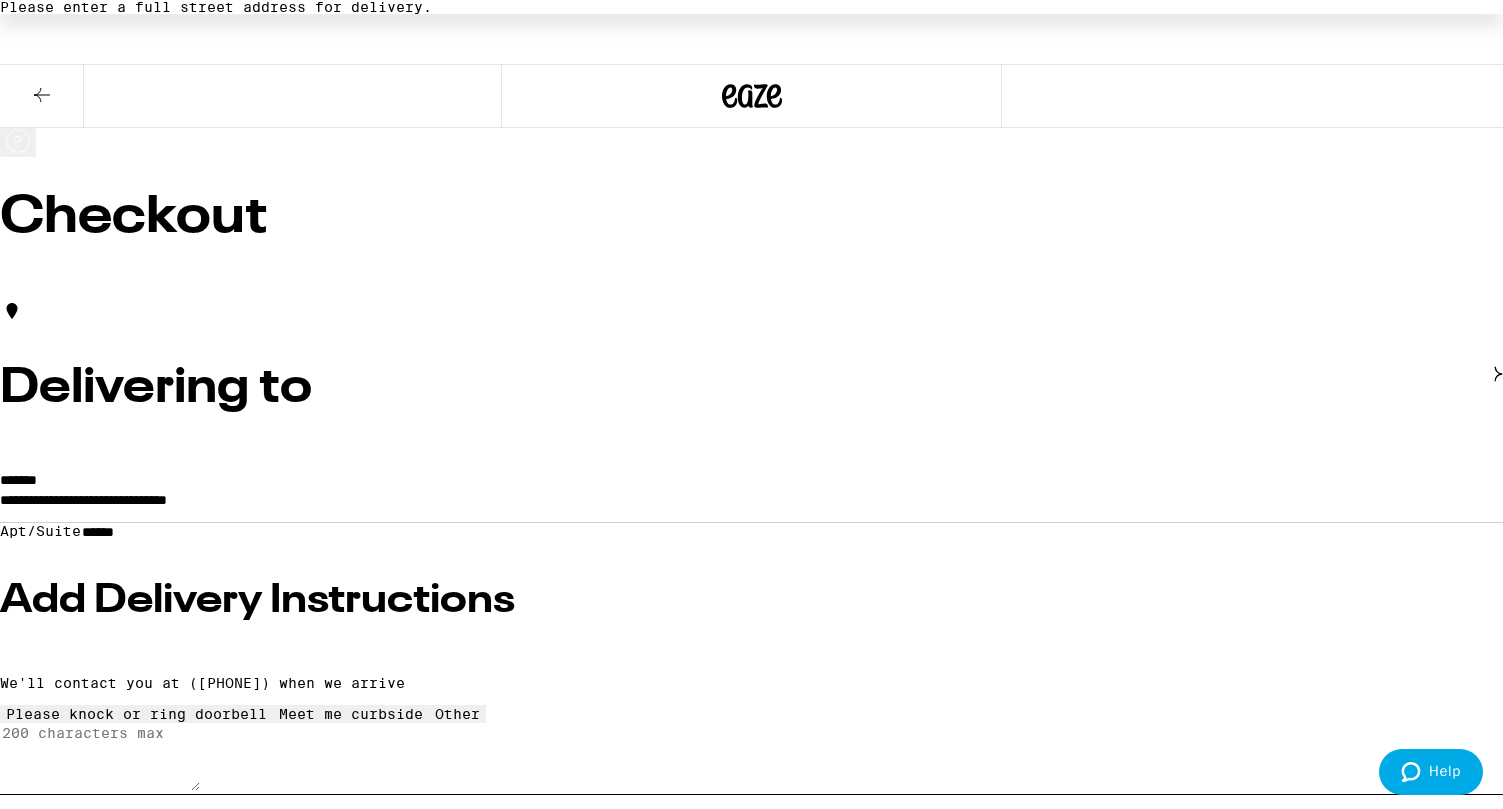 click on "Add Delivery Instructions" at bounding box center (751, 601) 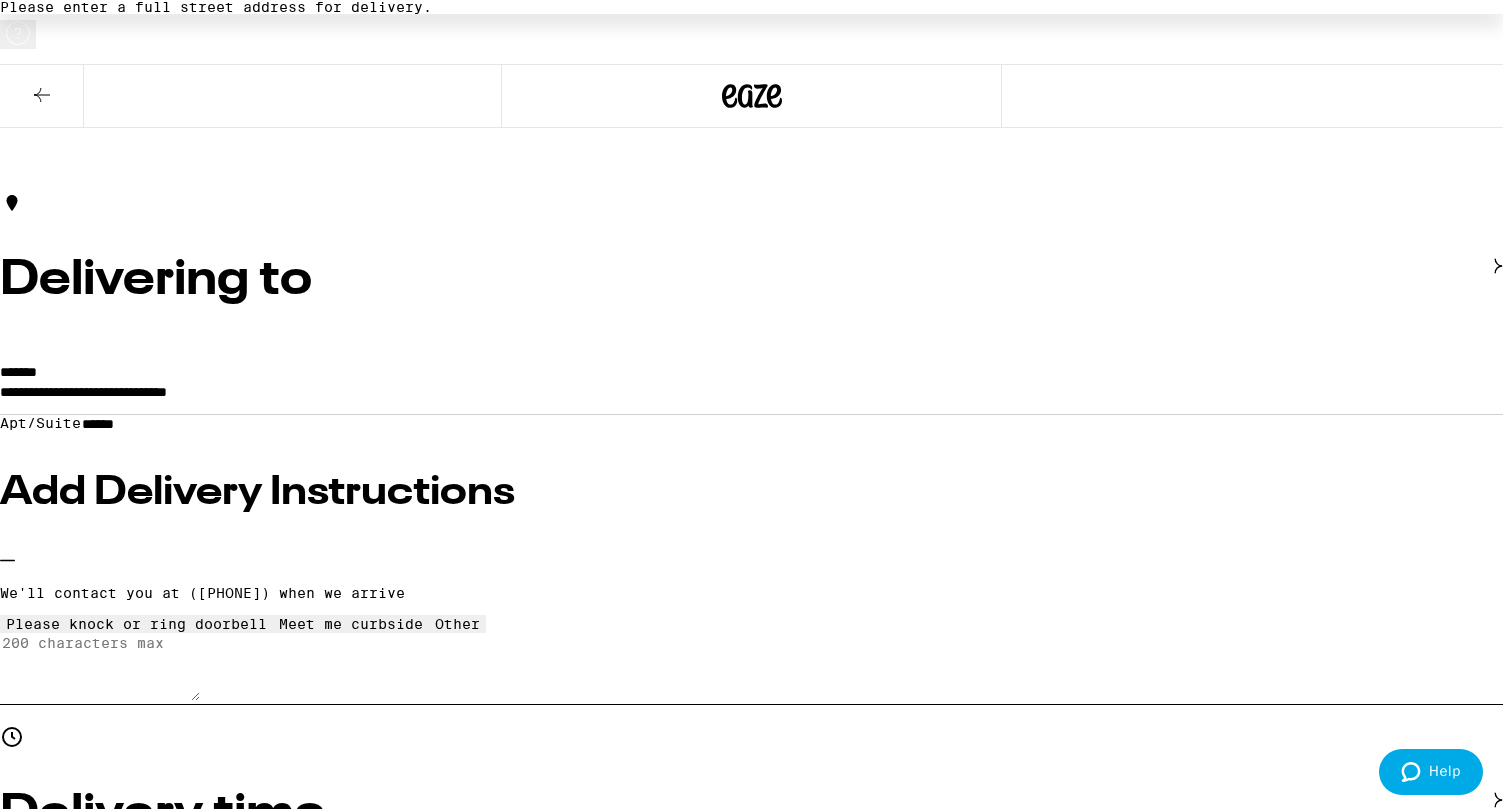 scroll, scrollTop: 120, scrollLeft: 0, axis: vertical 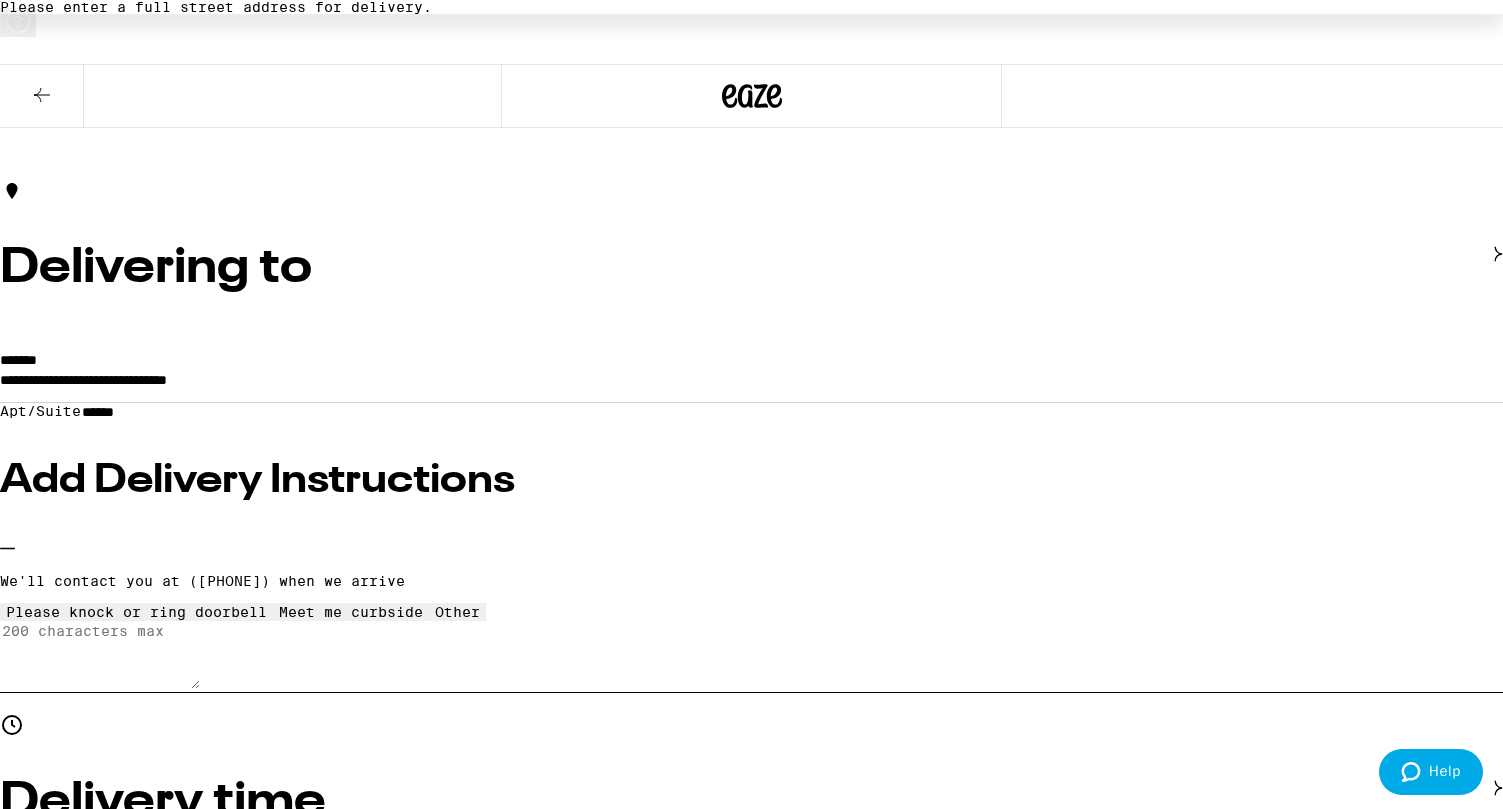 click on "Meet me curbside" at bounding box center [136, 612] 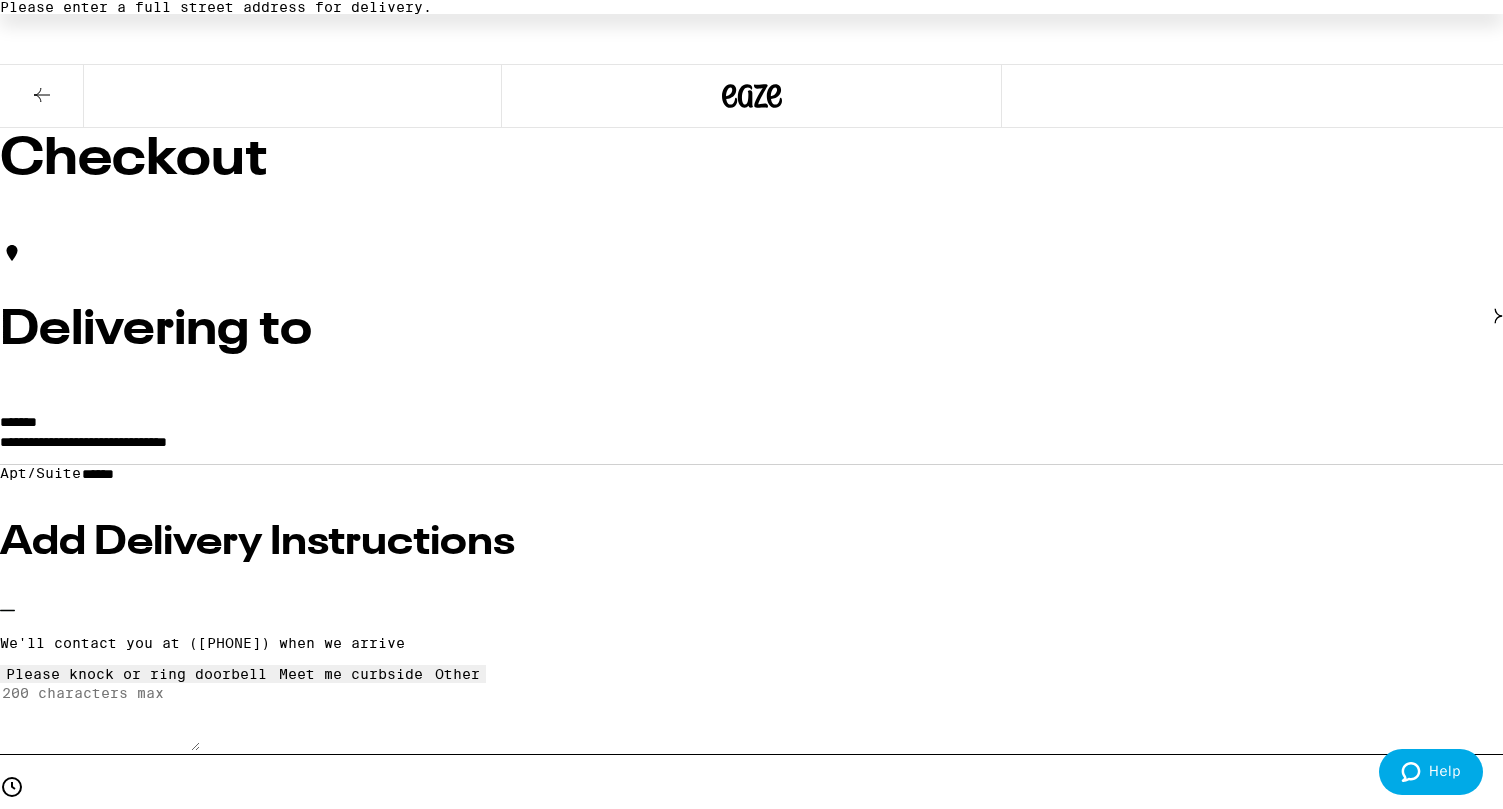 scroll, scrollTop: 50, scrollLeft: 0, axis: vertical 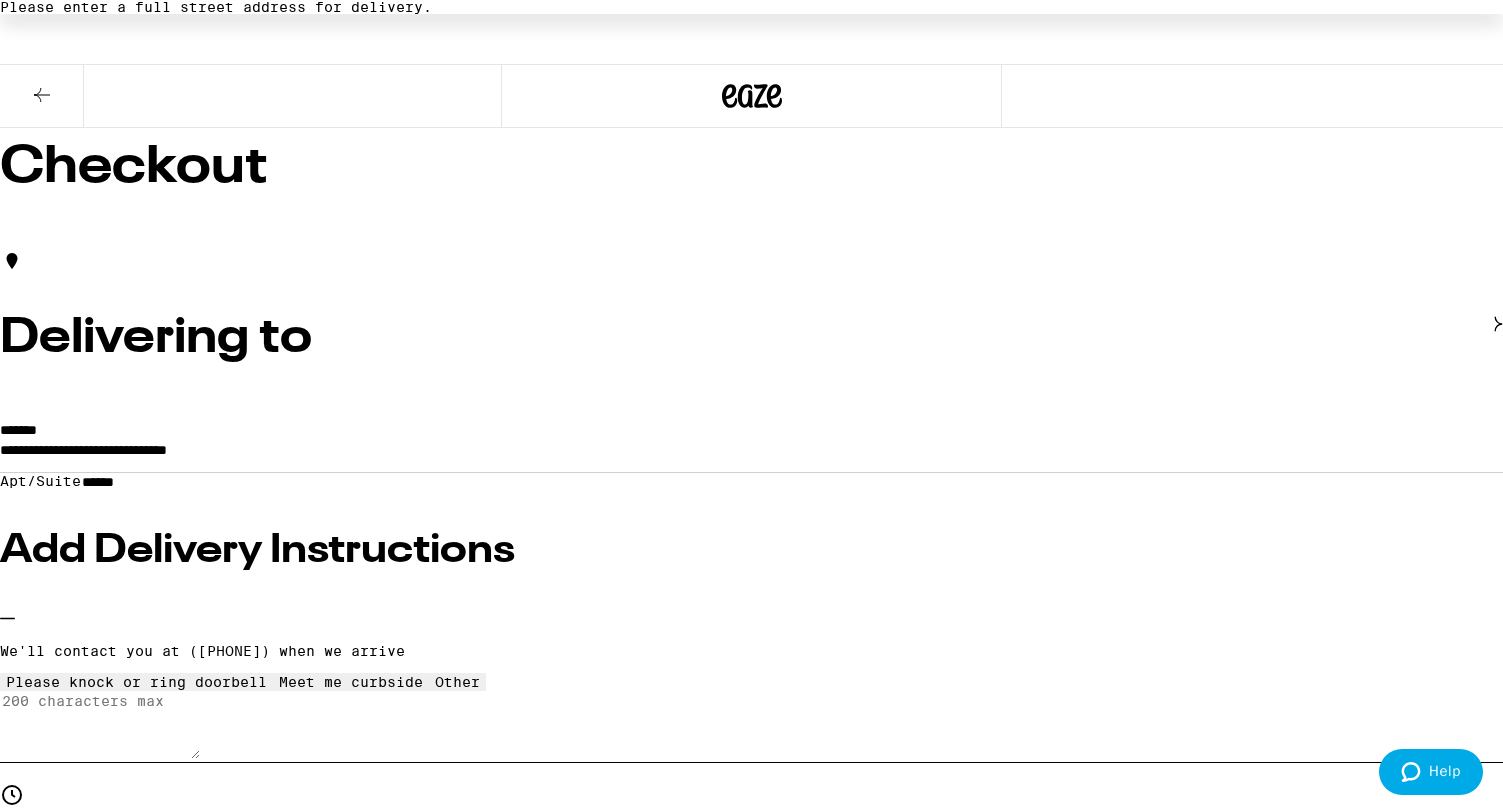 click on "**********" at bounding box center [751, 455] 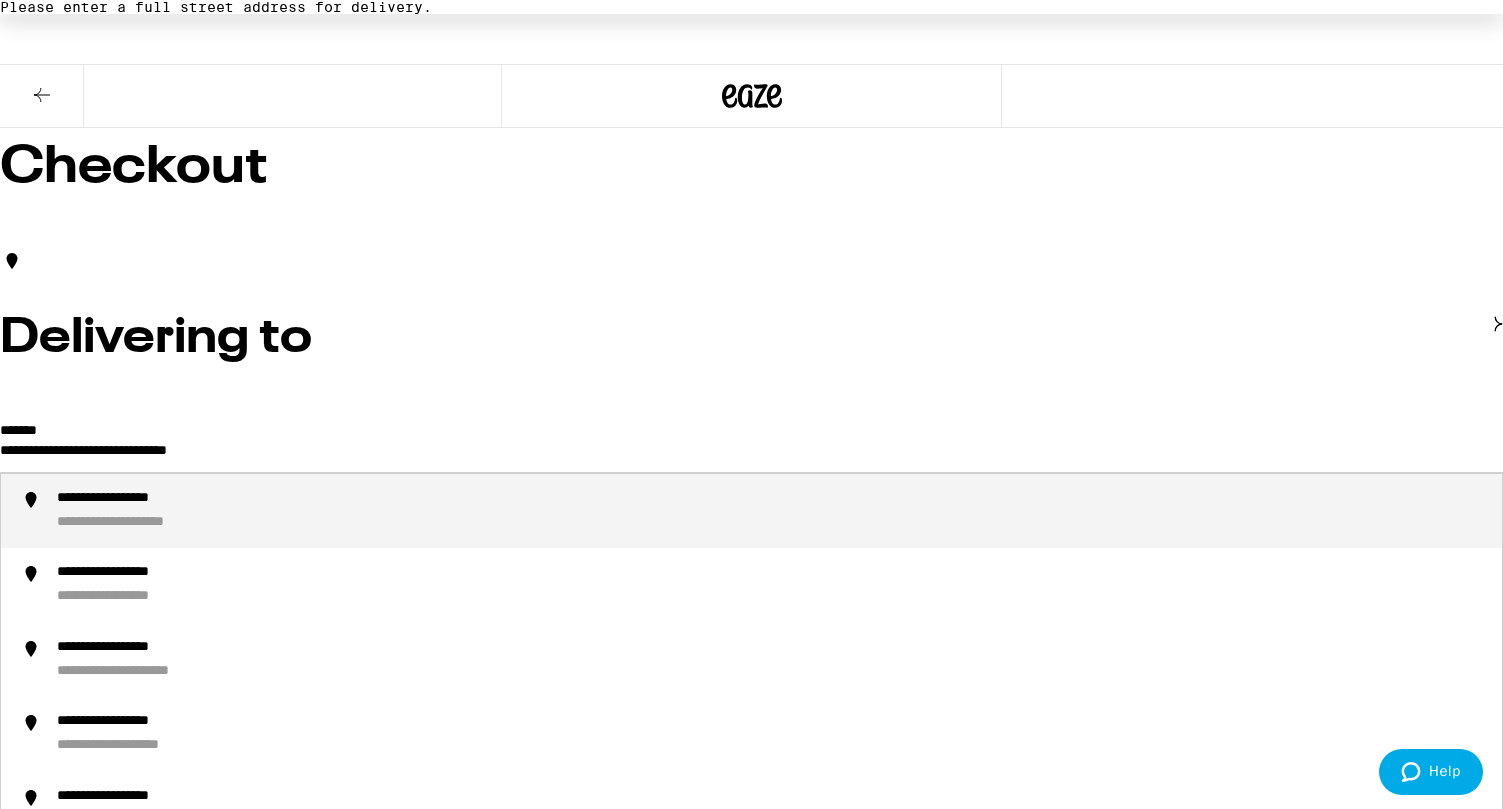 click on "**********" at bounding box center [771, 511] 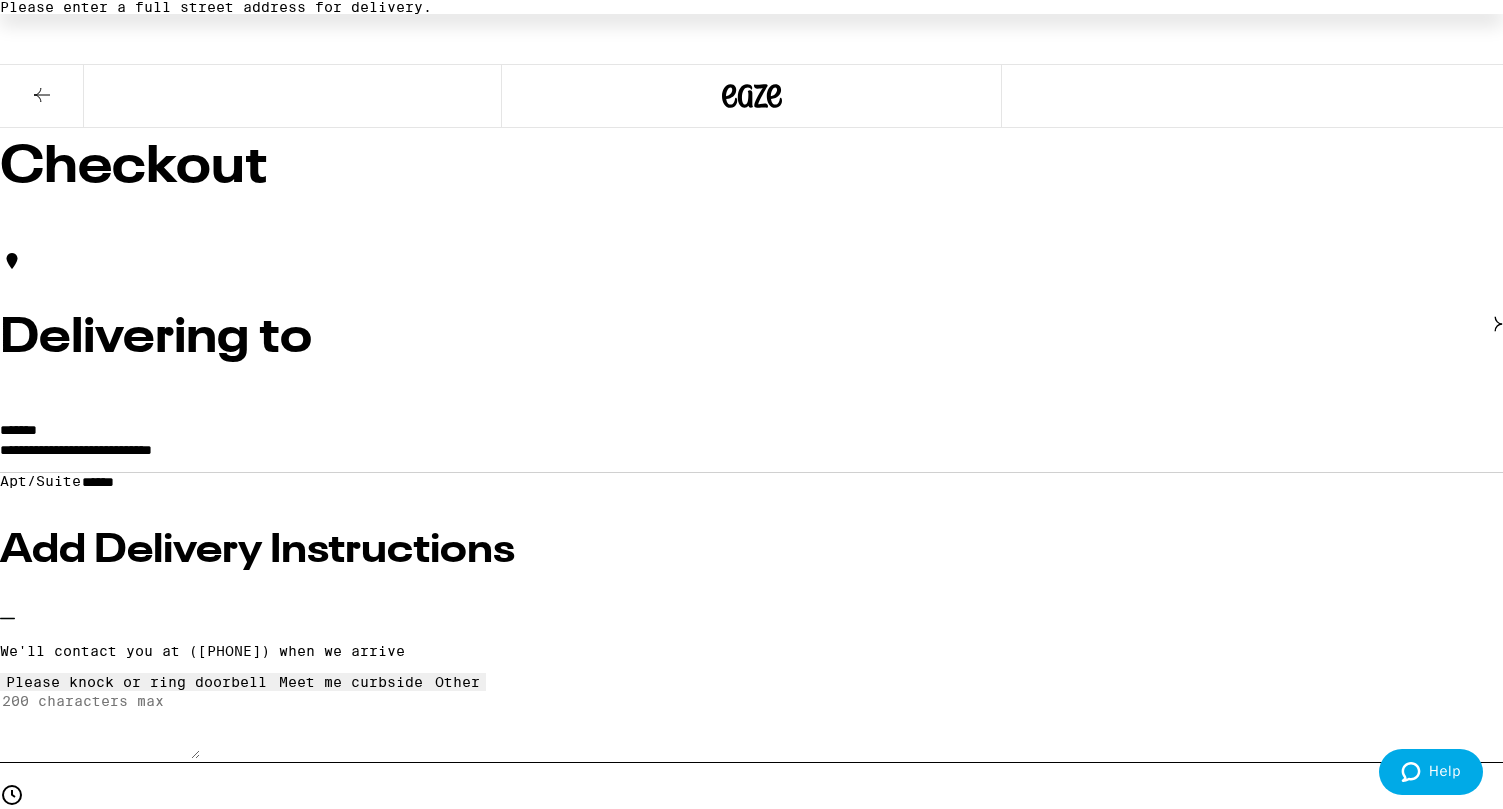 scroll, scrollTop: 0, scrollLeft: 0, axis: both 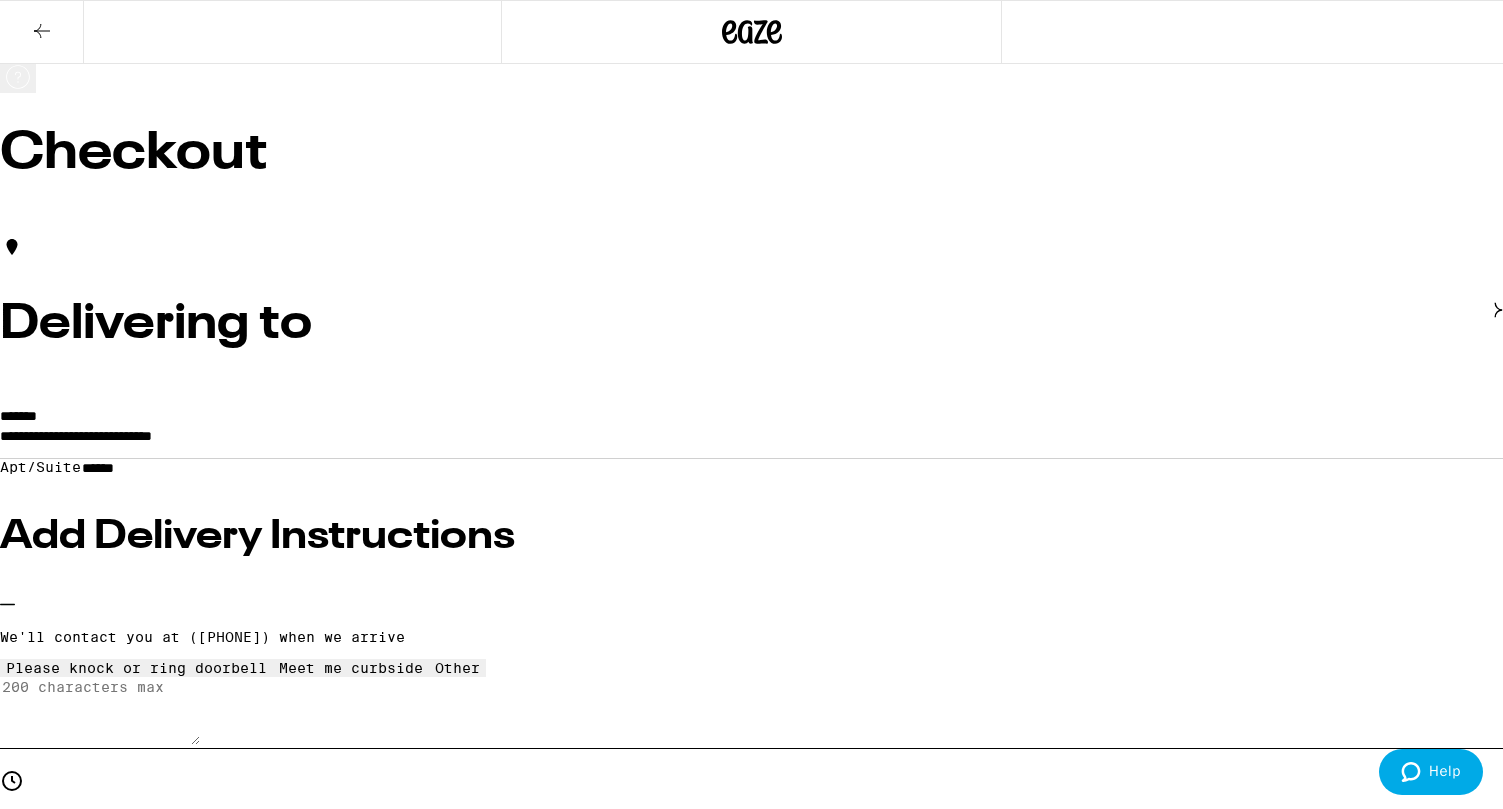 click on "******" at bounding box center [152, 468] 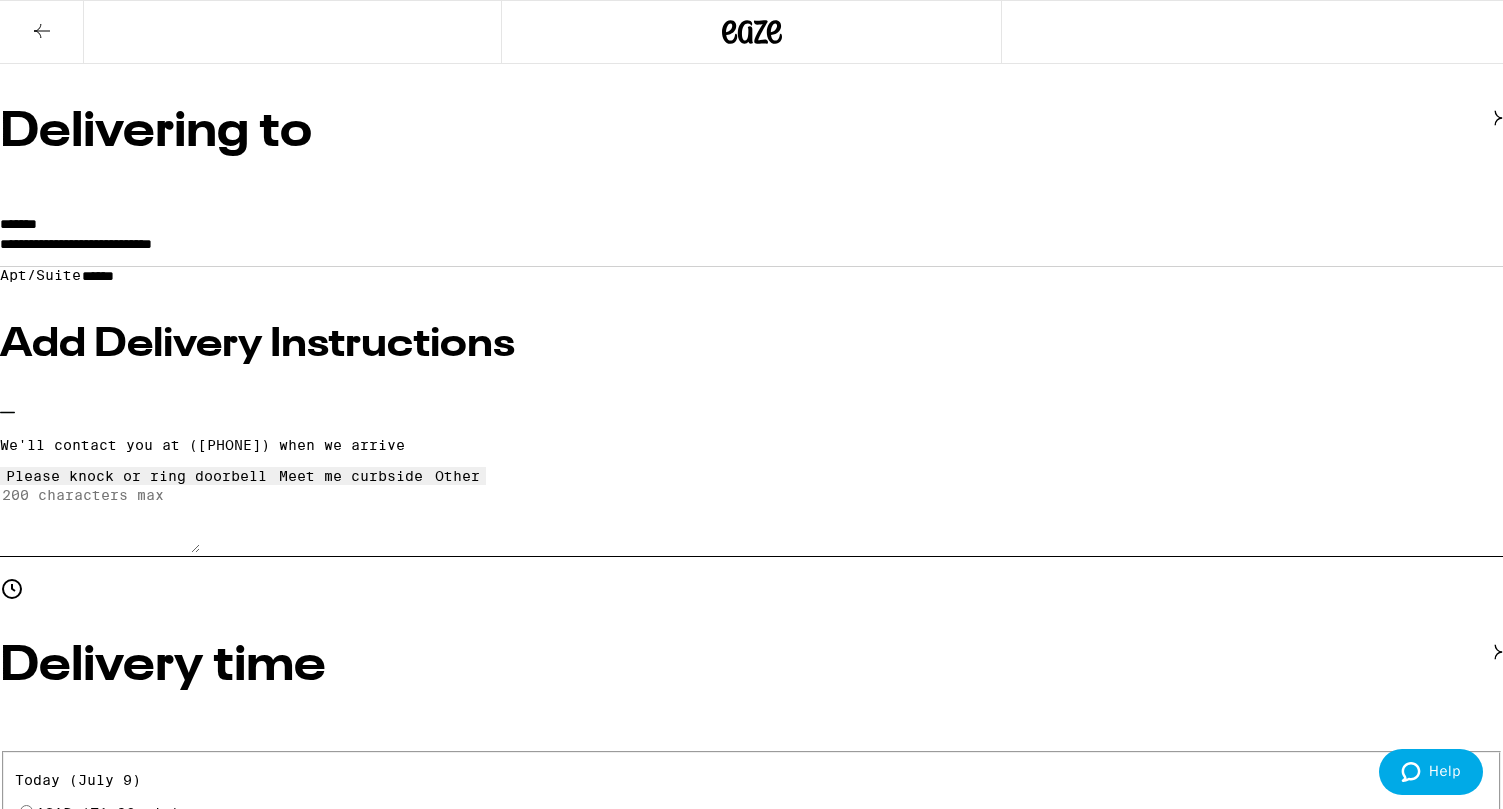 scroll, scrollTop: 0, scrollLeft: 0, axis: both 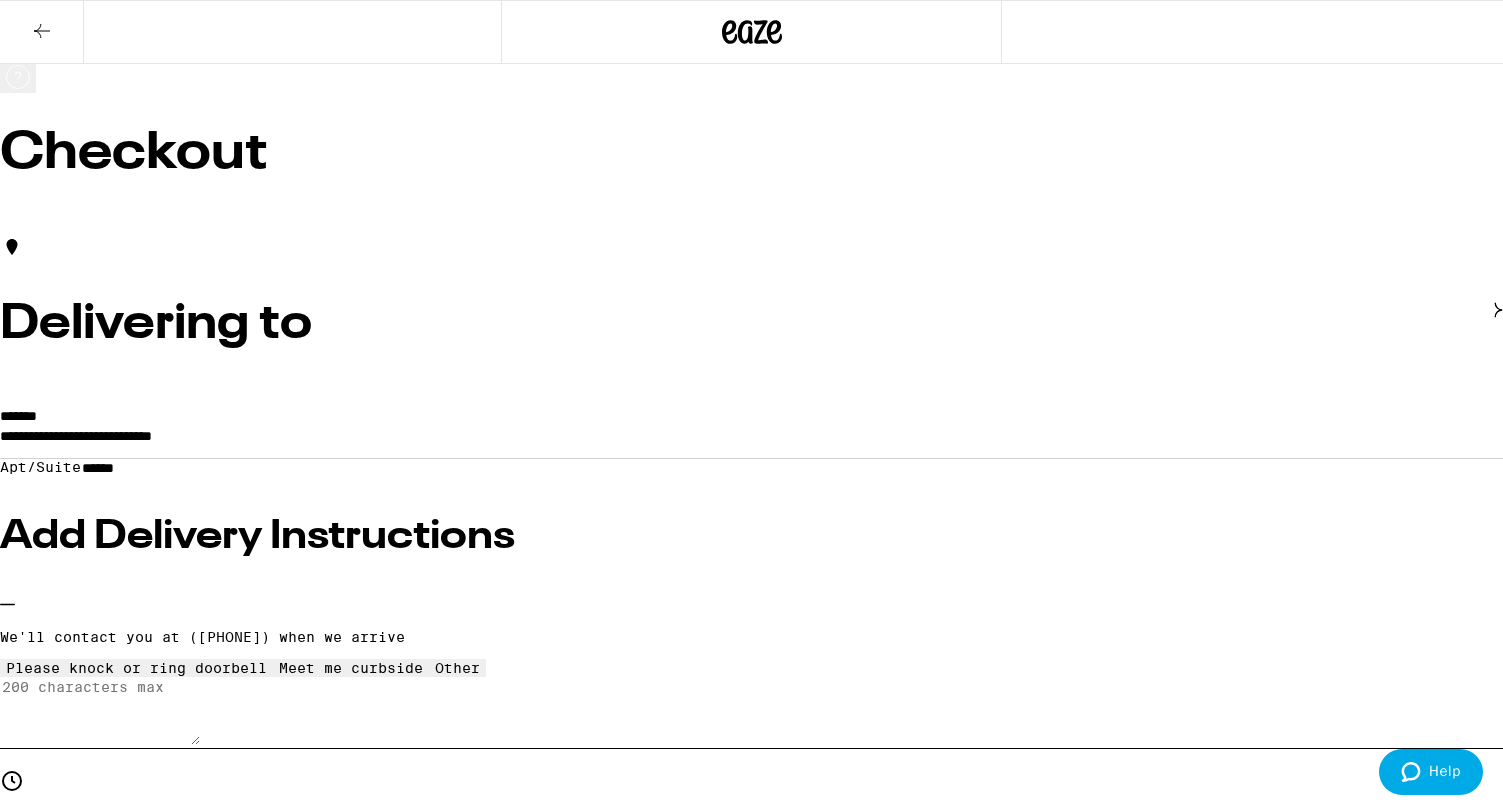 click on "Place Order" at bounding box center (55, 2015) 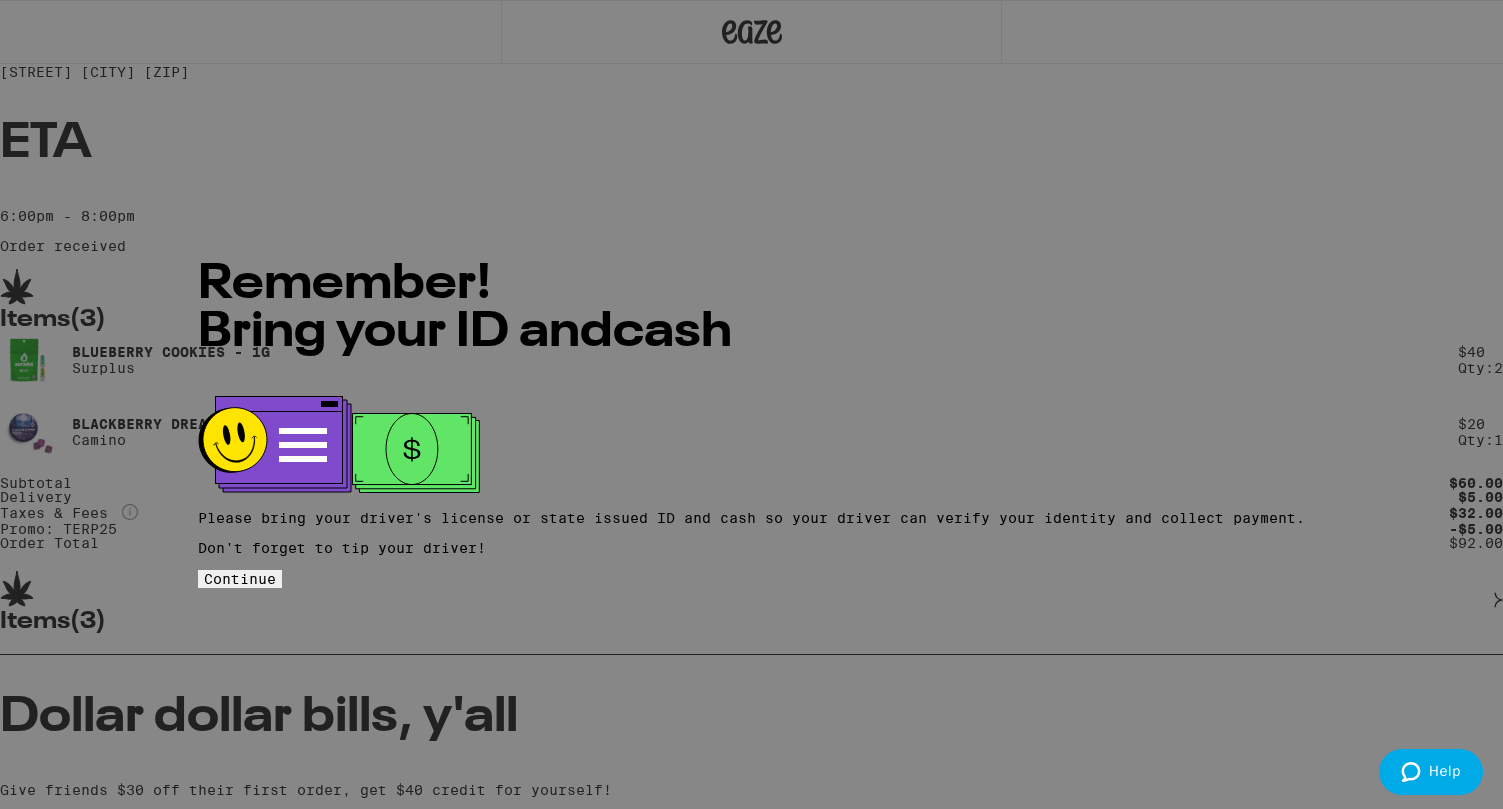 click on "Continue" at bounding box center [240, 579] 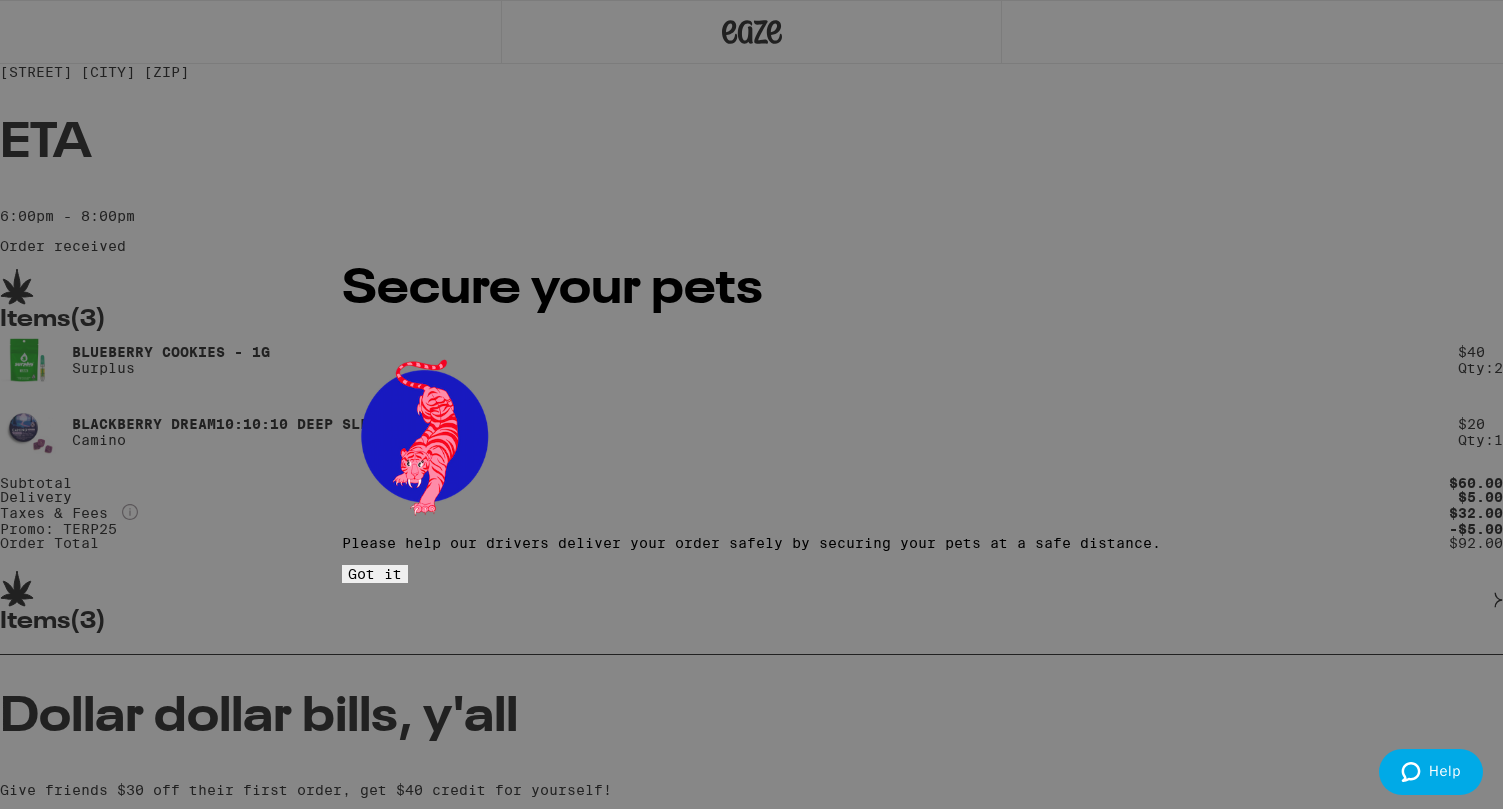 click on "Got it" at bounding box center [375, 574] 